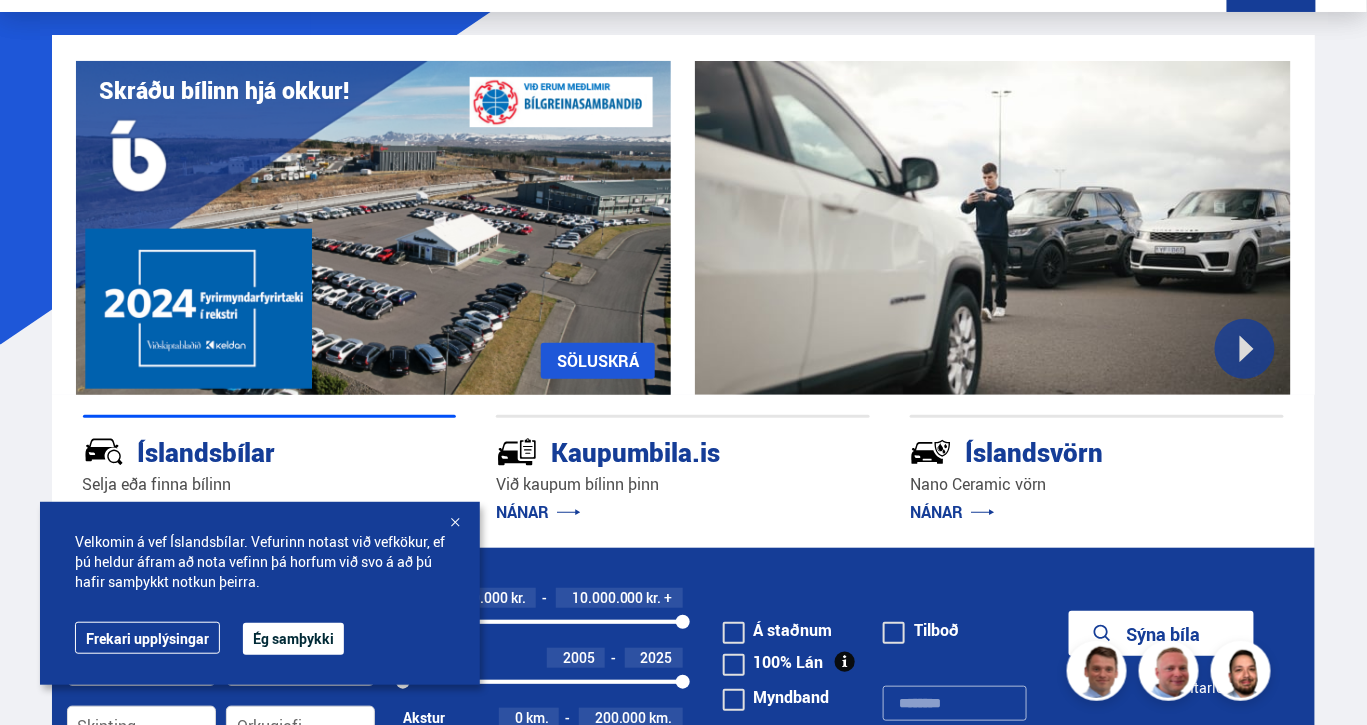 scroll, scrollTop: 188, scrollLeft: 0, axis: vertical 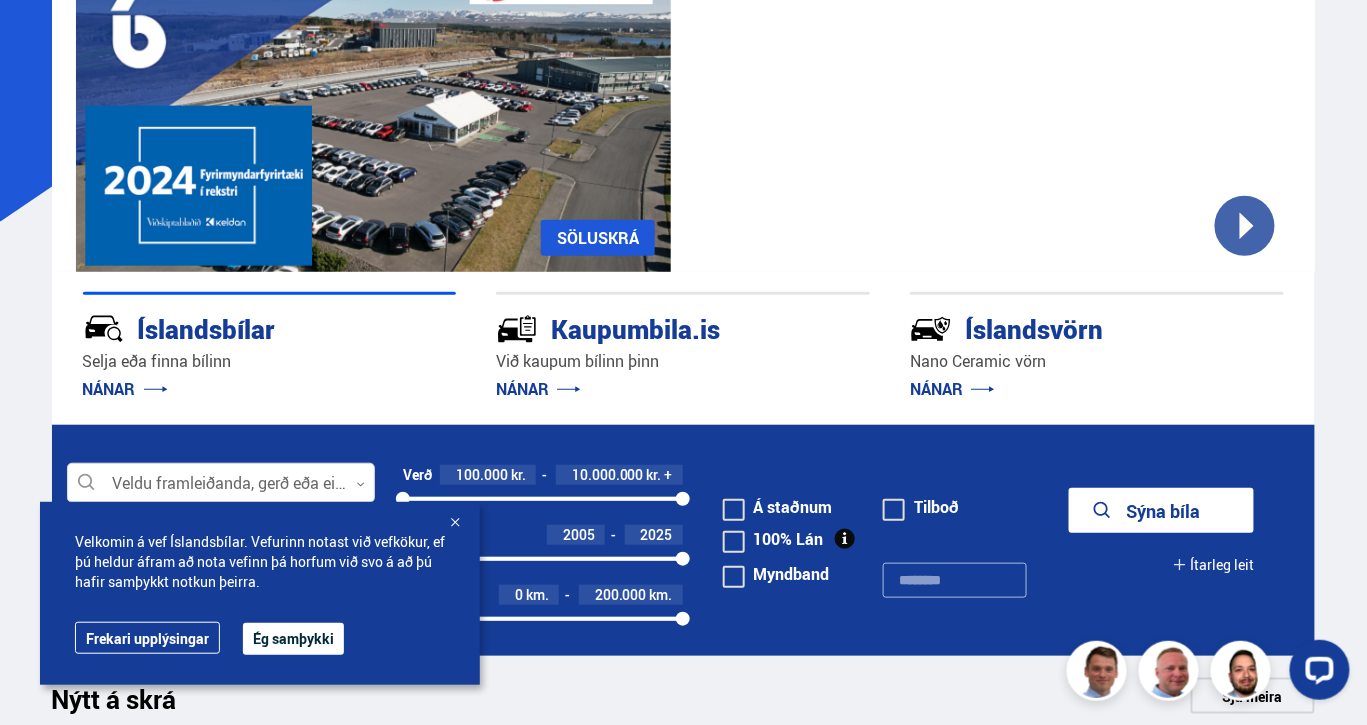 click on "Ég samþykki" at bounding box center (293, 639) 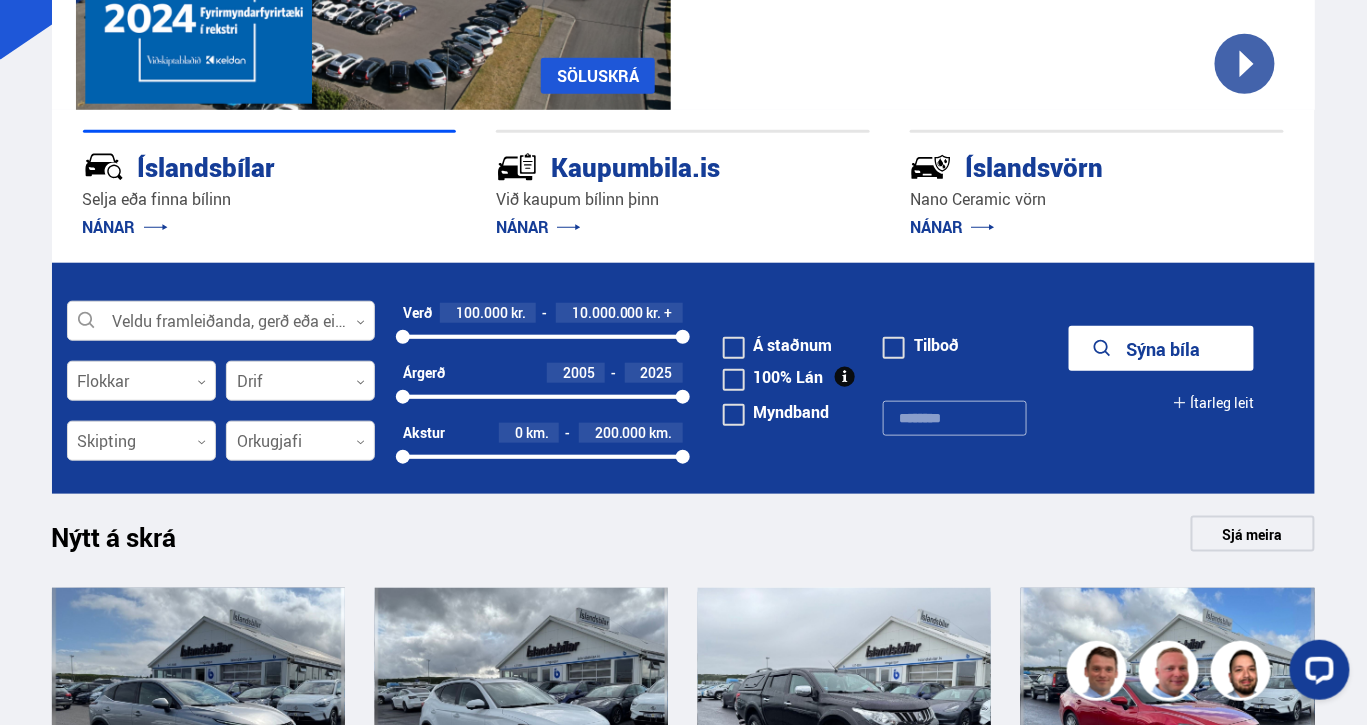 scroll, scrollTop: 400, scrollLeft: 0, axis: vertical 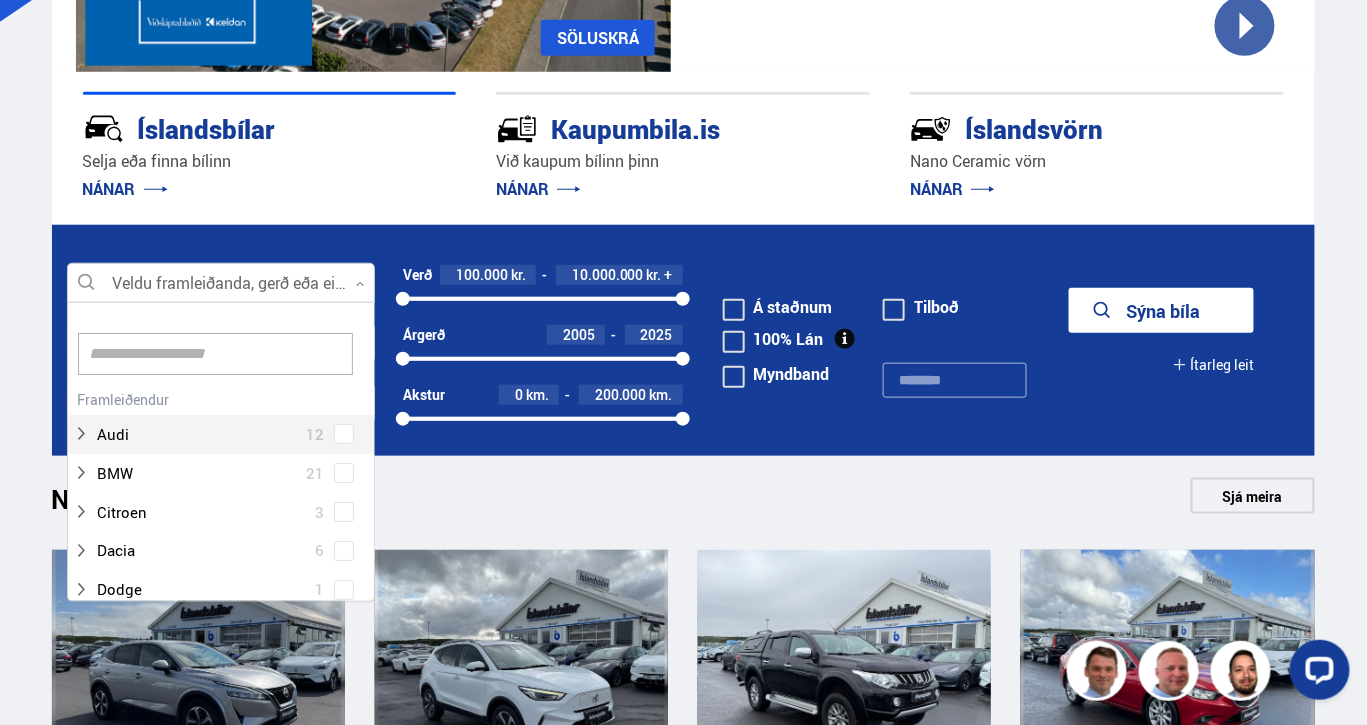 click at bounding box center [221, 284] 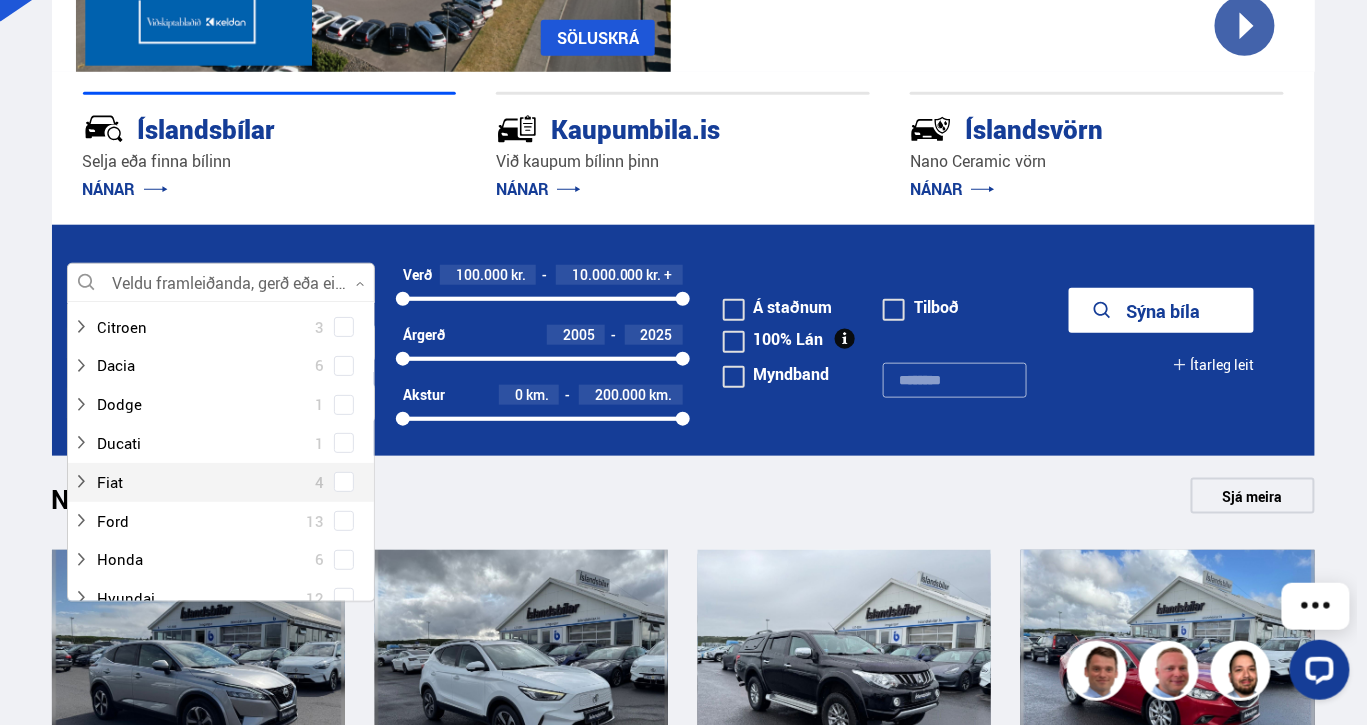 scroll, scrollTop: 200, scrollLeft: 0, axis: vertical 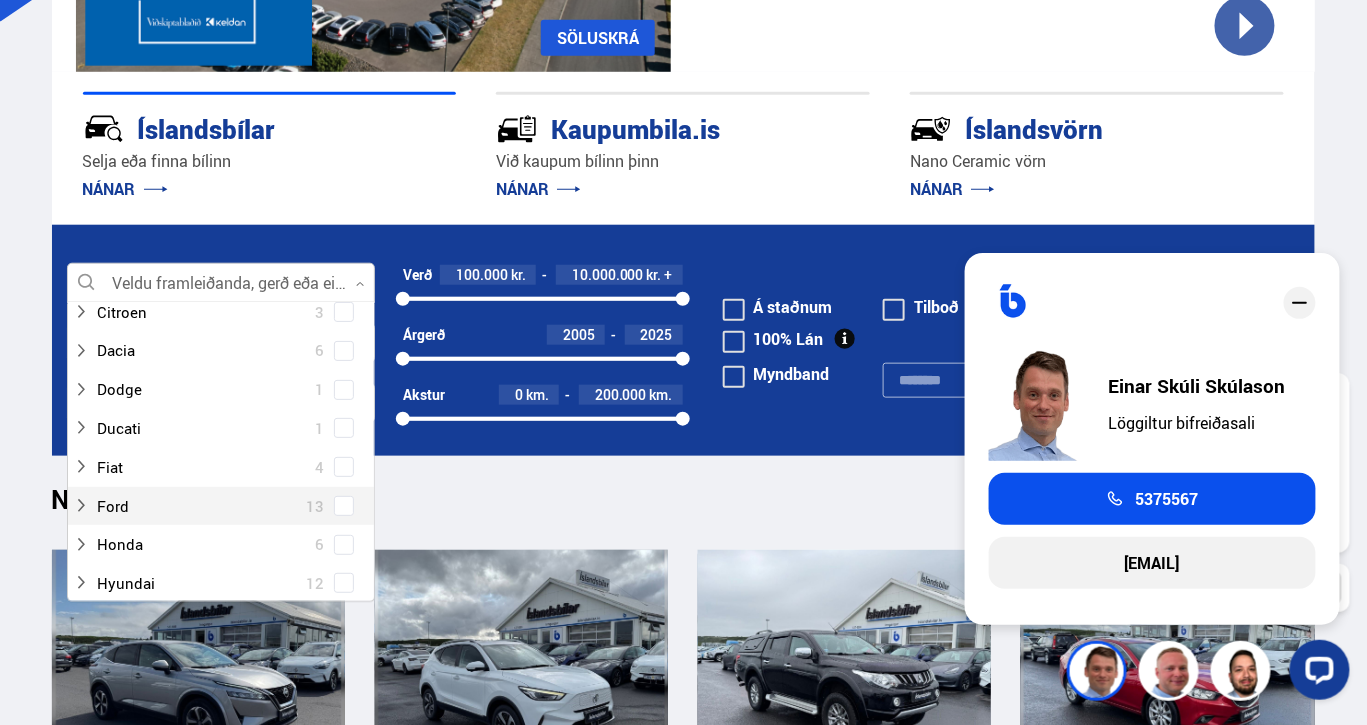 click at bounding box center (1234, 669) 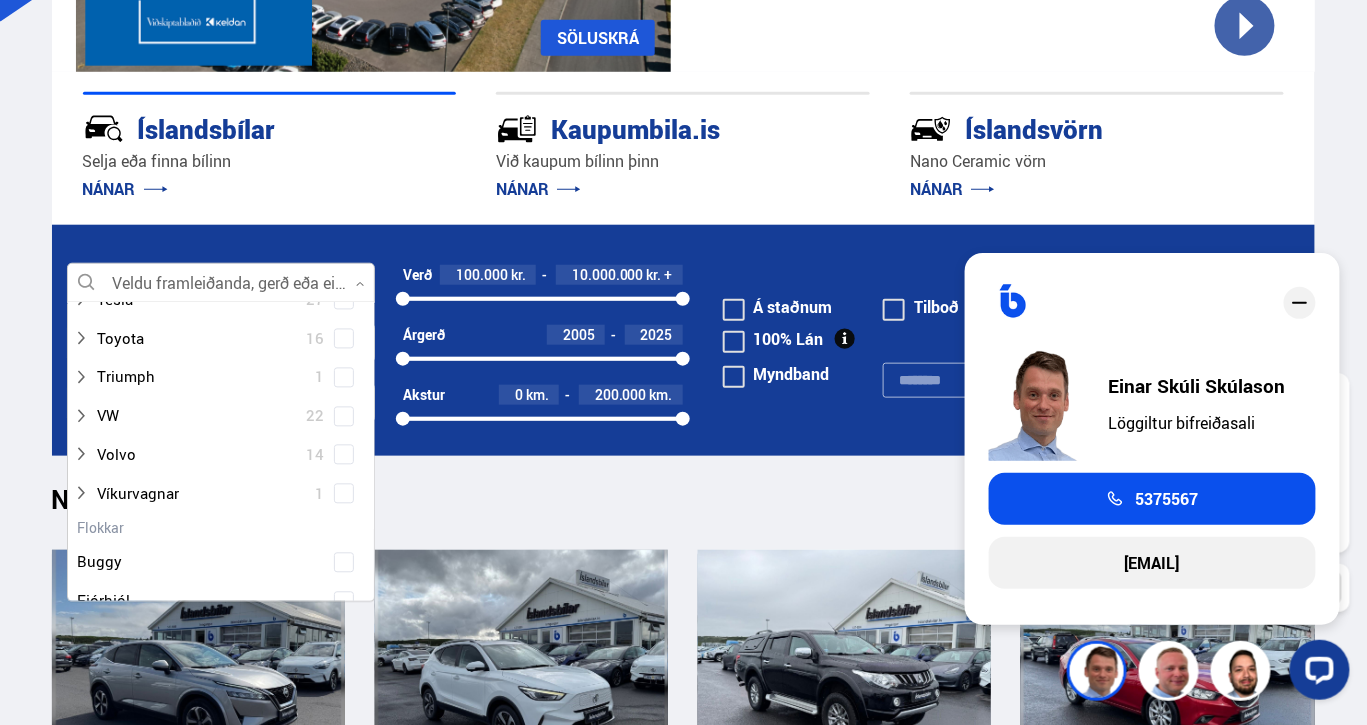 scroll, scrollTop: 1300, scrollLeft: 0, axis: vertical 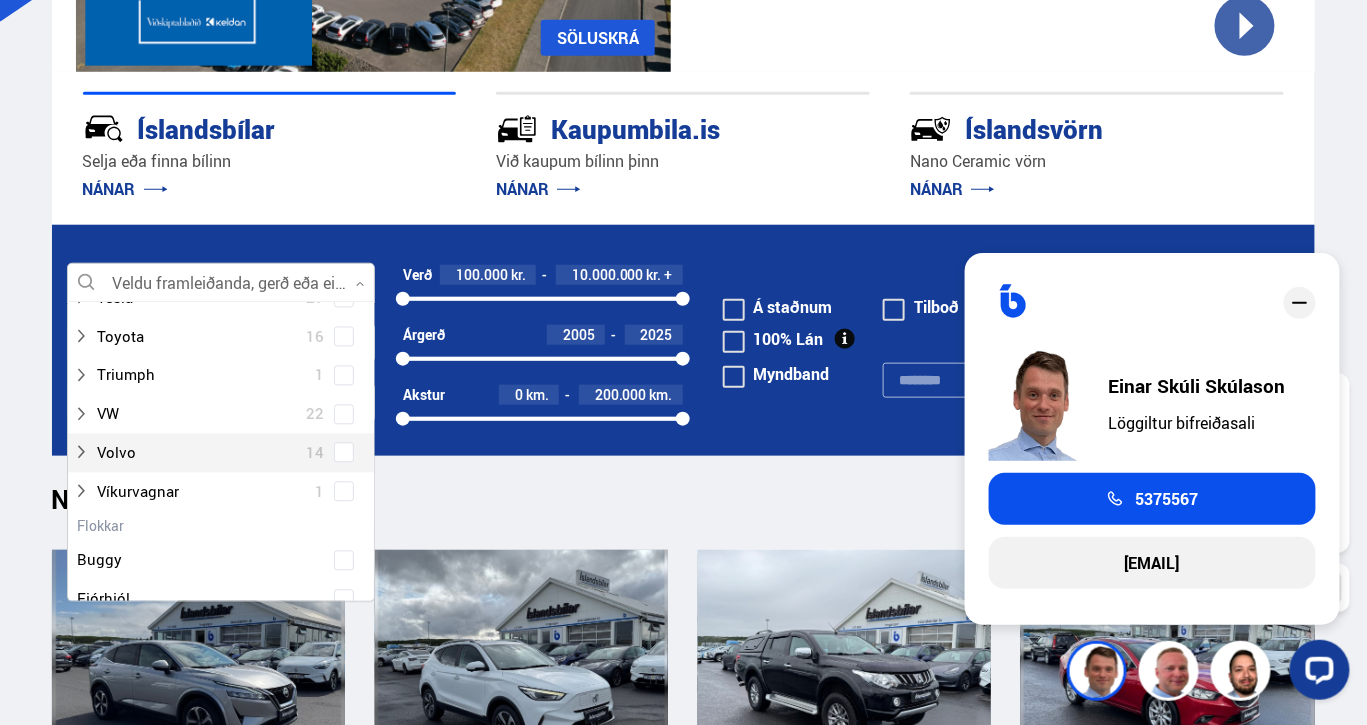 click at bounding box center (344, 453) 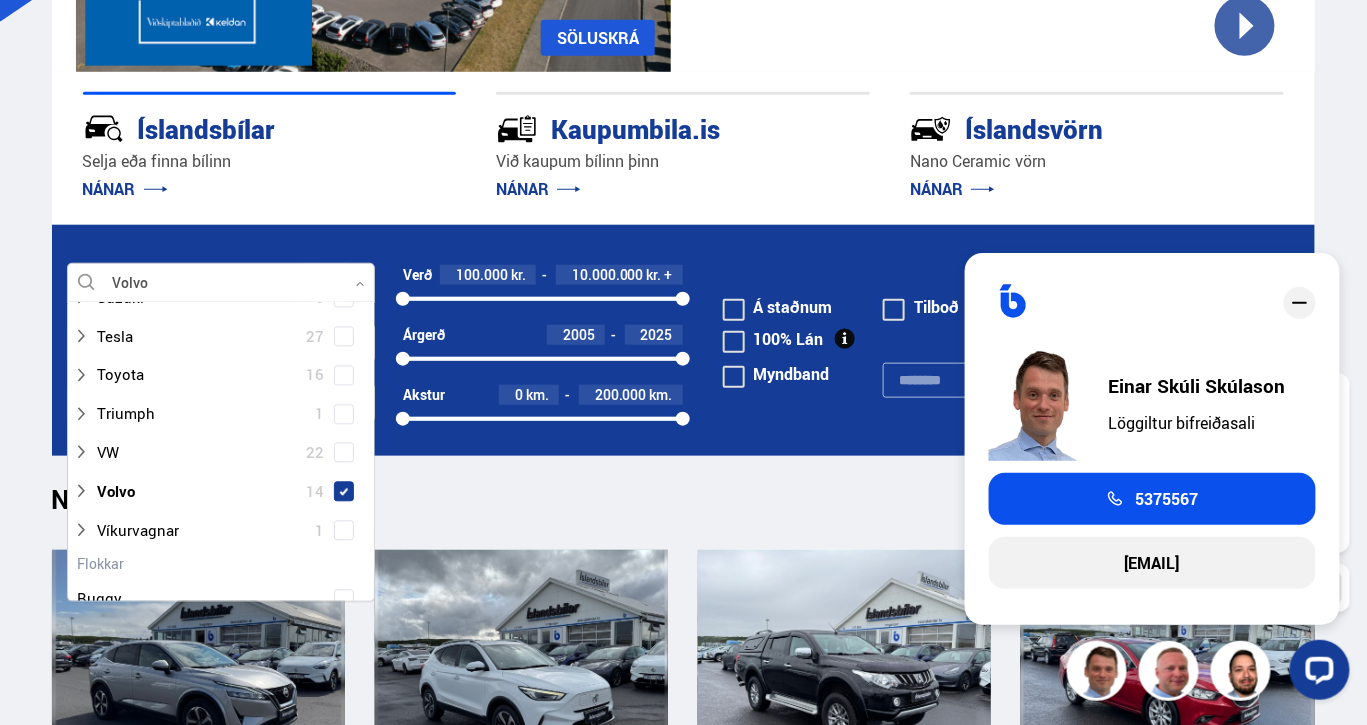 scroll, scrollTop: 0, scrollLeft: 0, axis: both 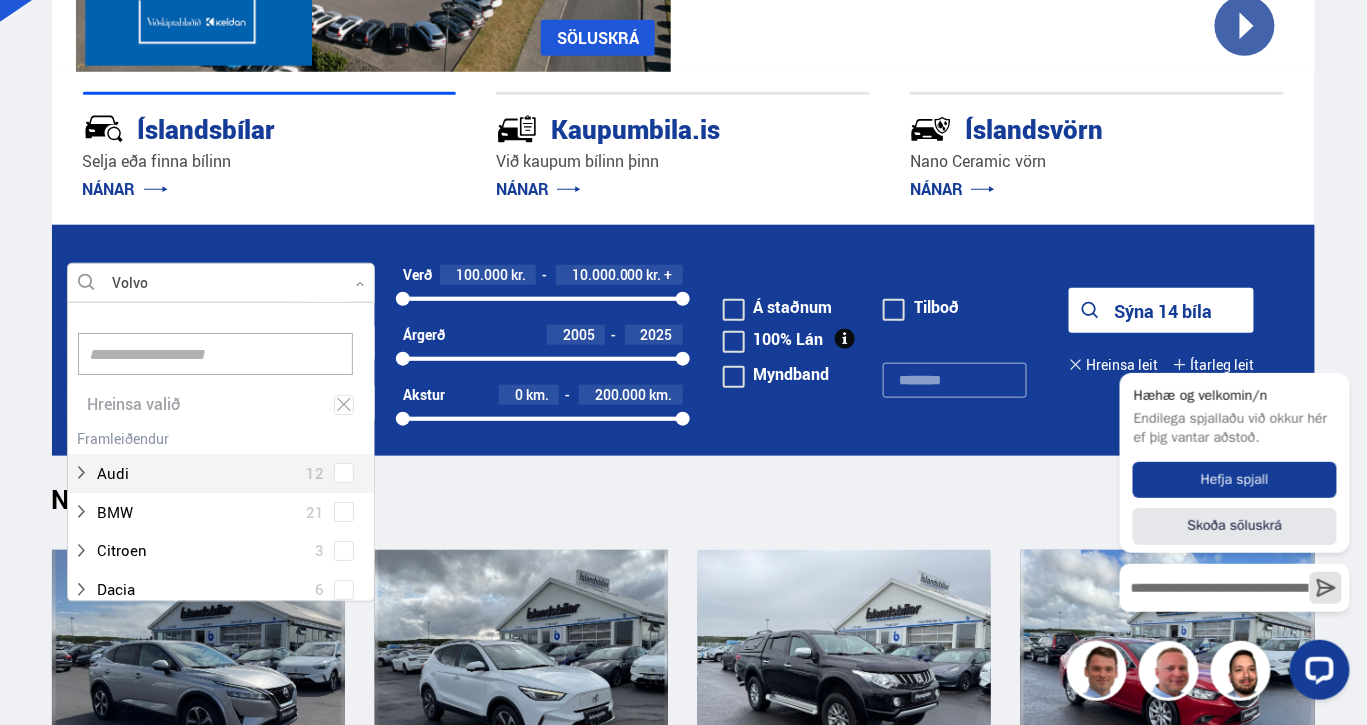 click on "Sýna 14 bíla" at bounding box center [1161, 310] 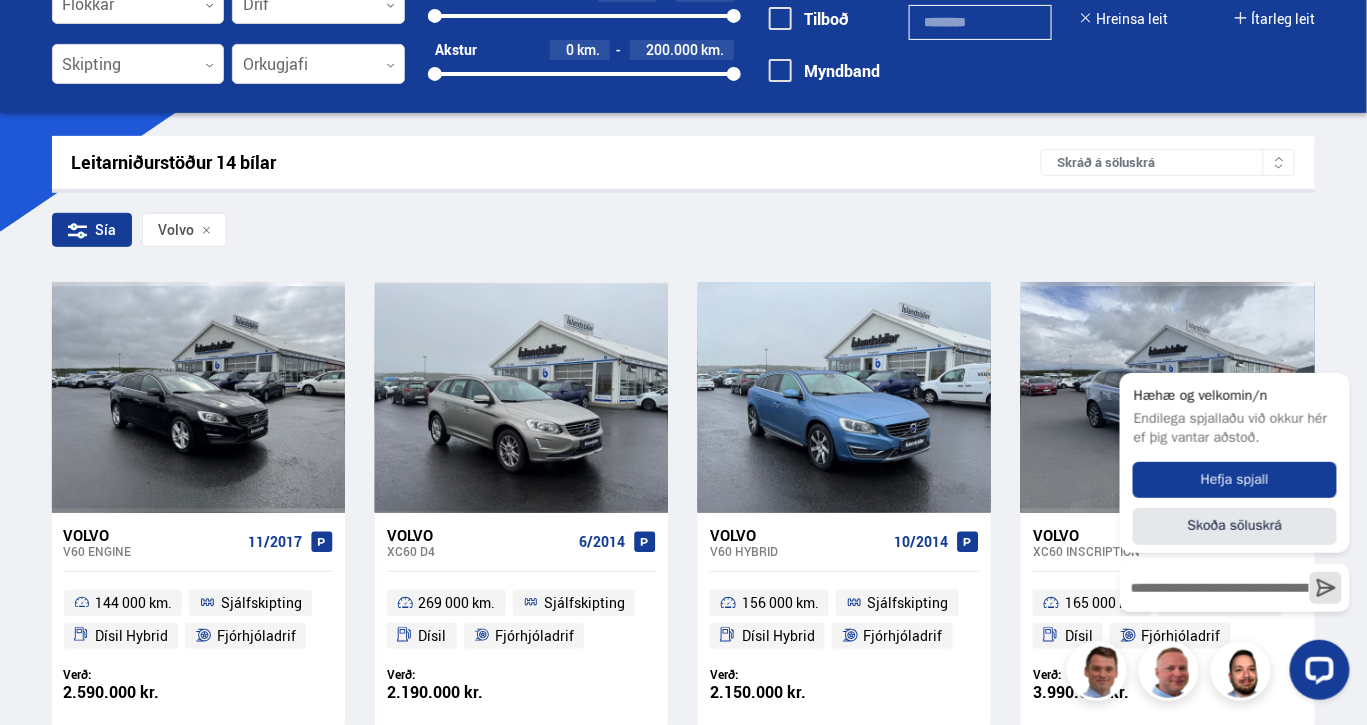 scroll, scrollTop: 200, scrollLeft: 0, axis: vertical 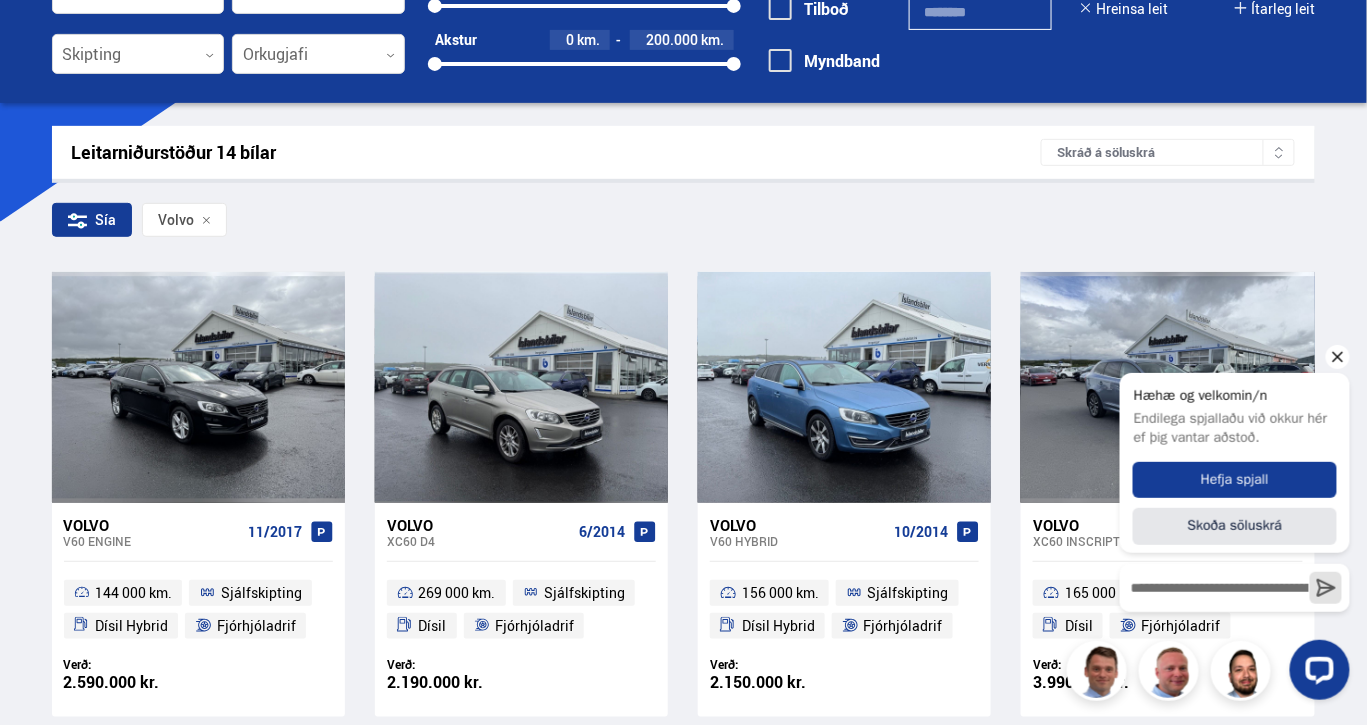 click 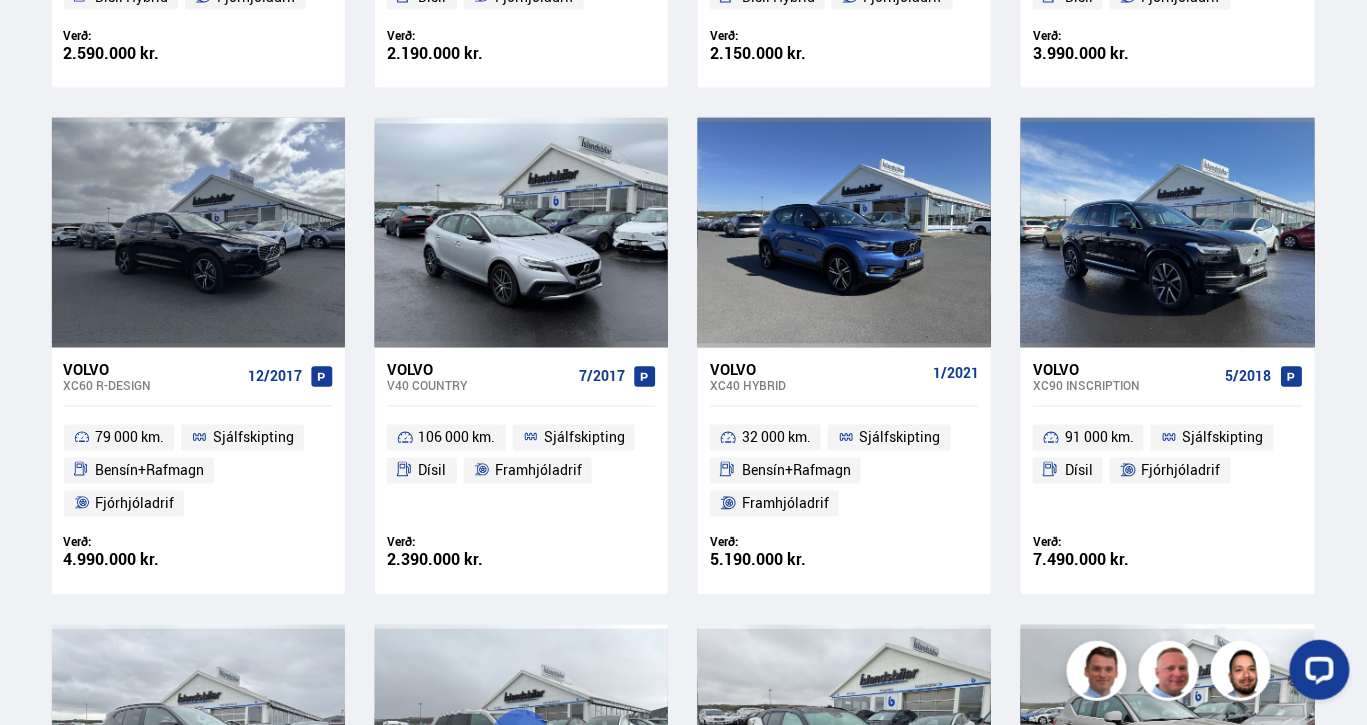 scroll, scrollTop: 800, scrollLeft: 0, axis: vertical 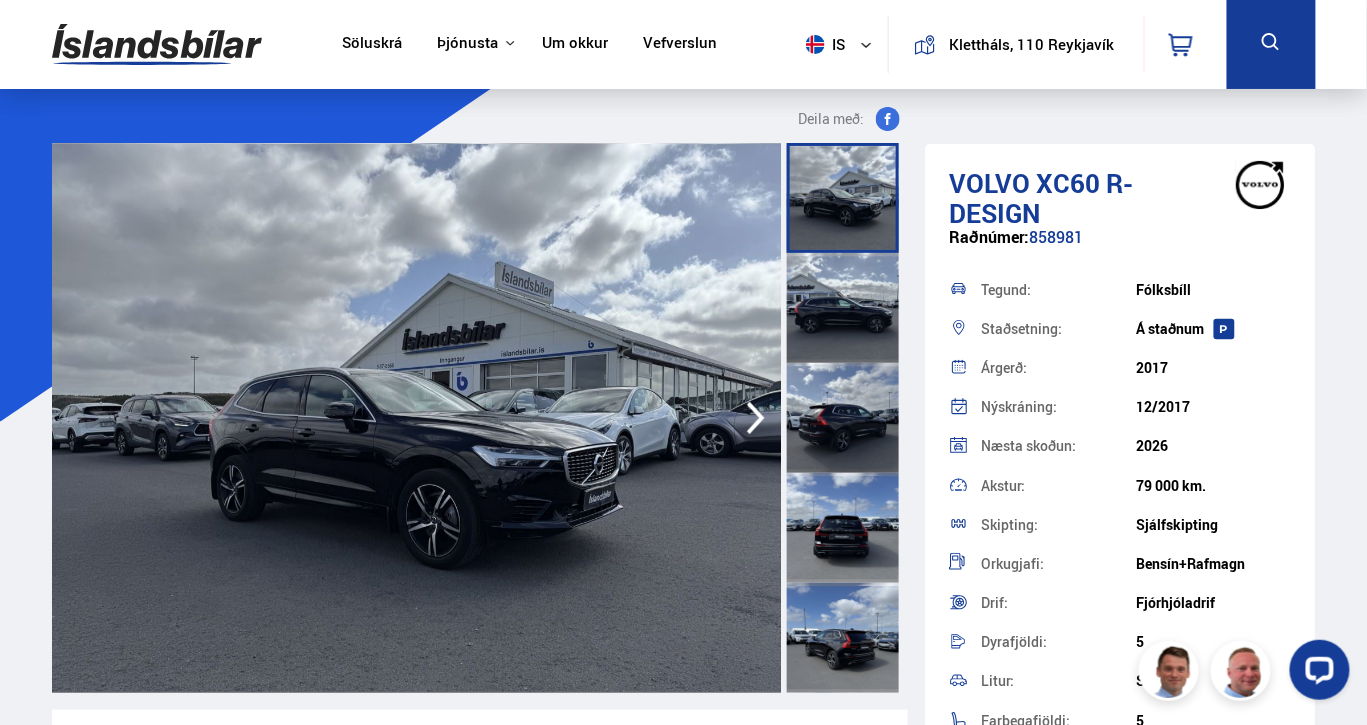 click at bounding box center (843, 308) 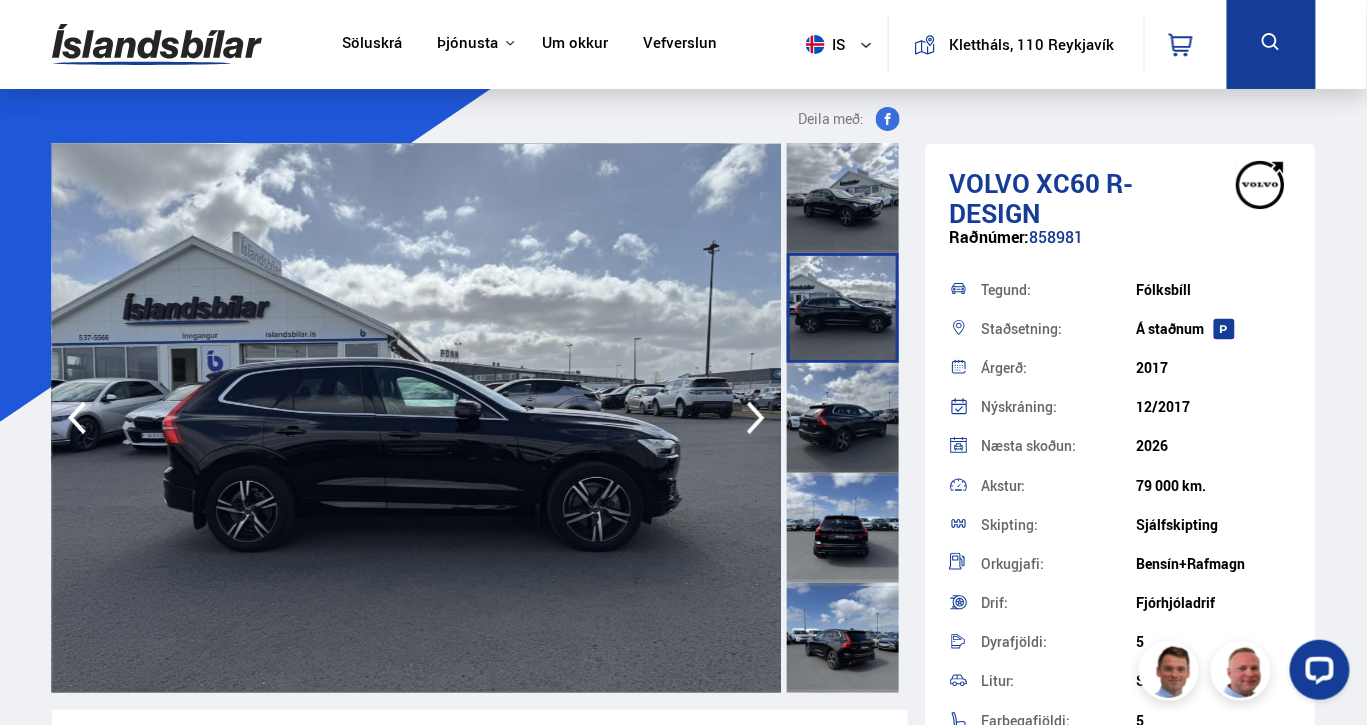 click 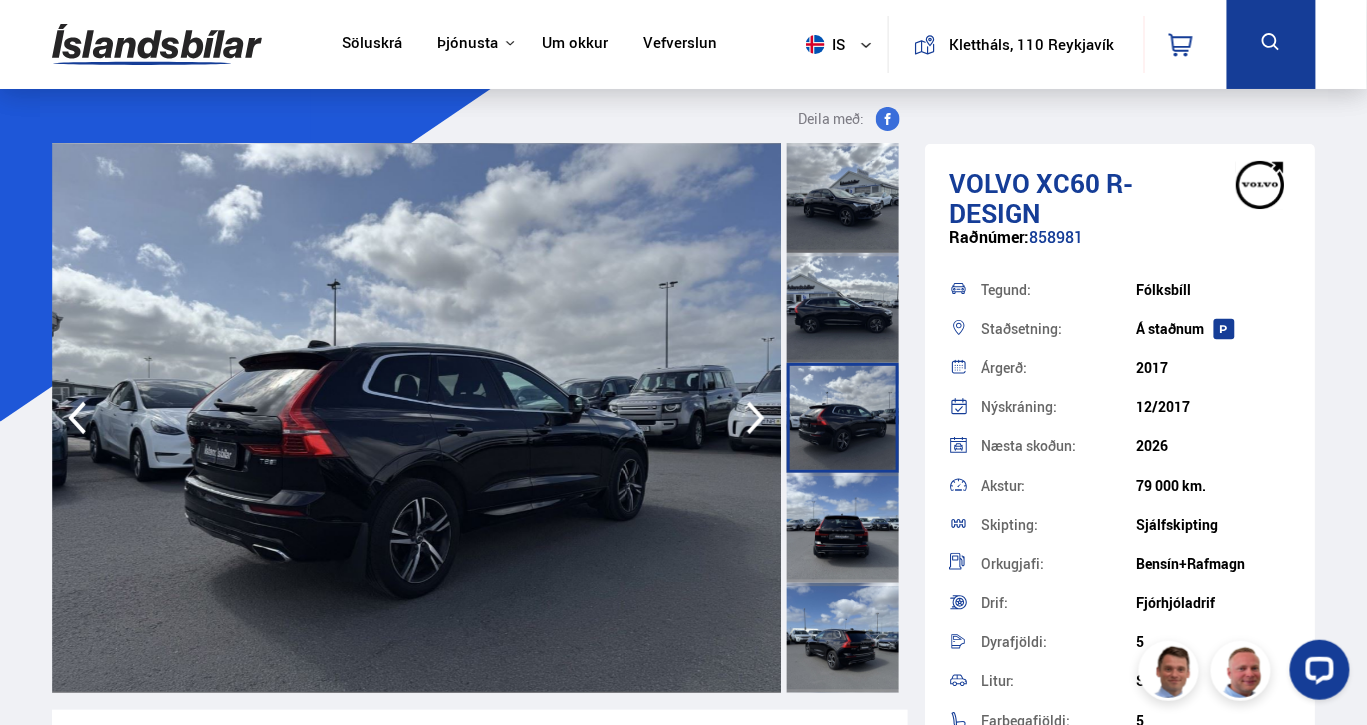 click 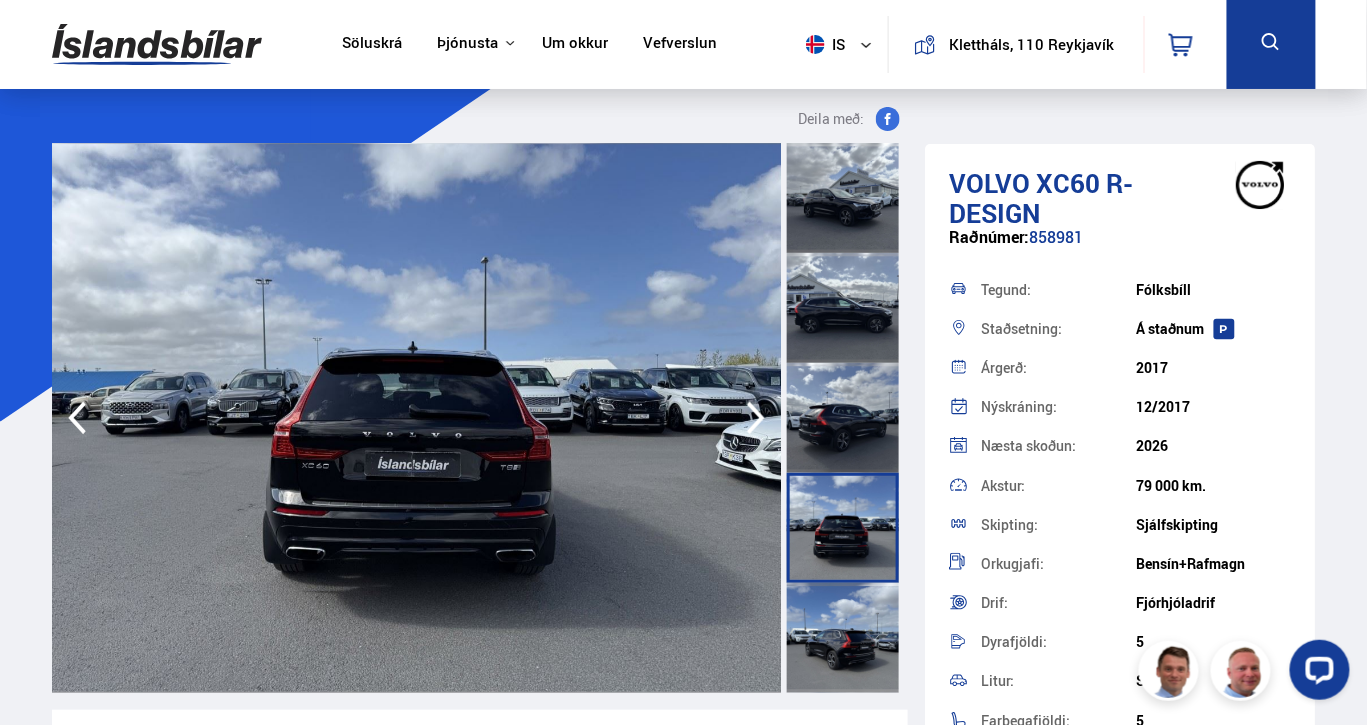 click 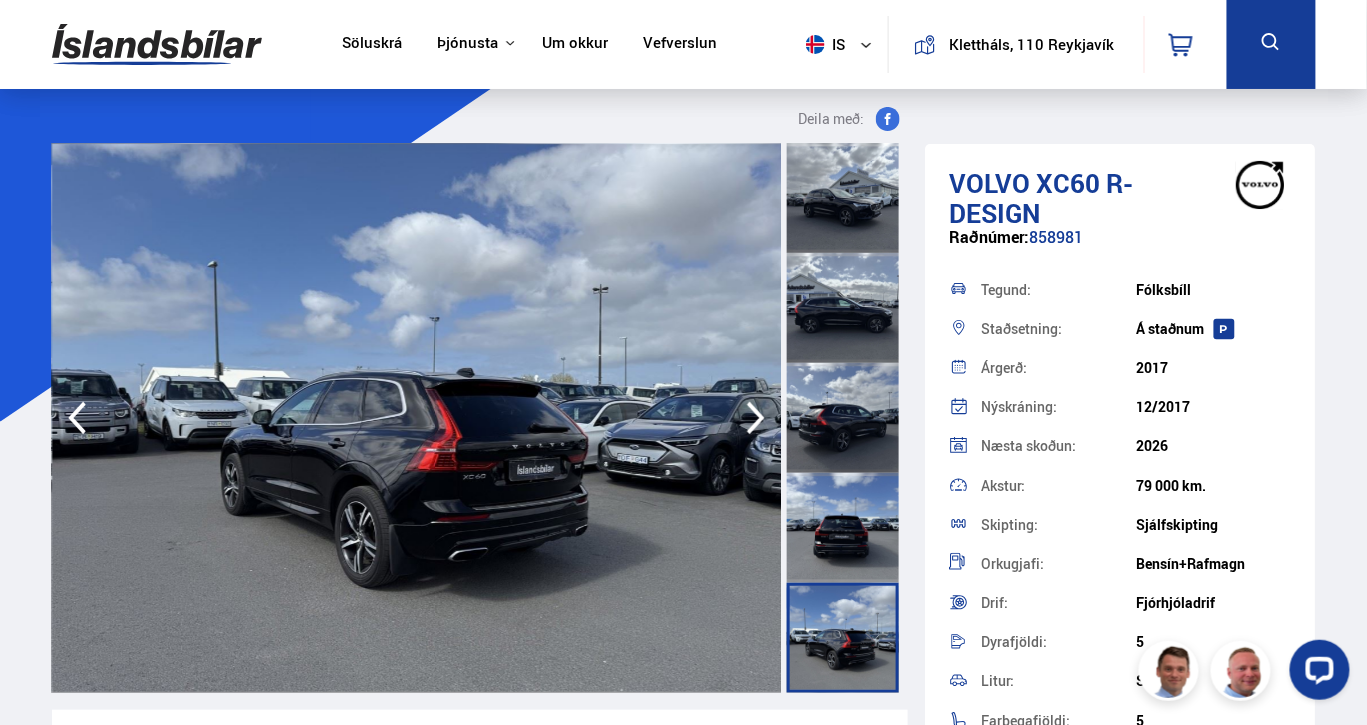 click 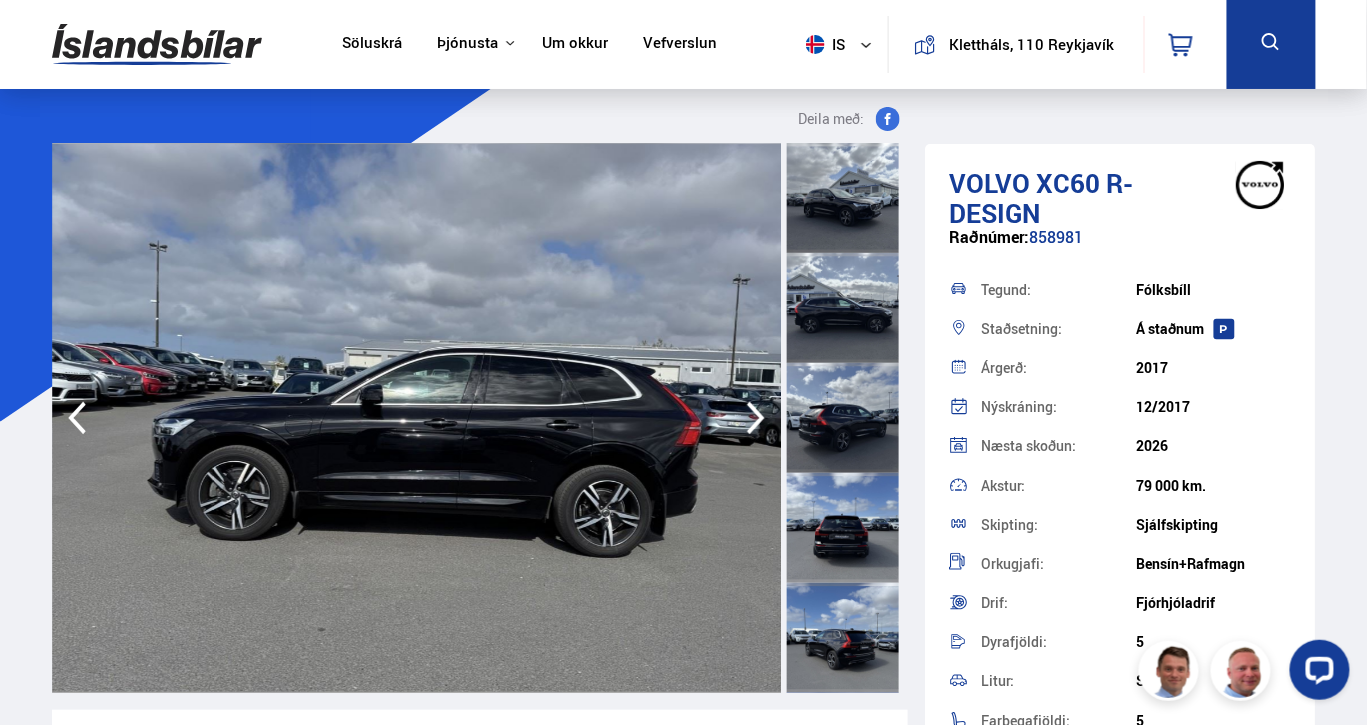 click 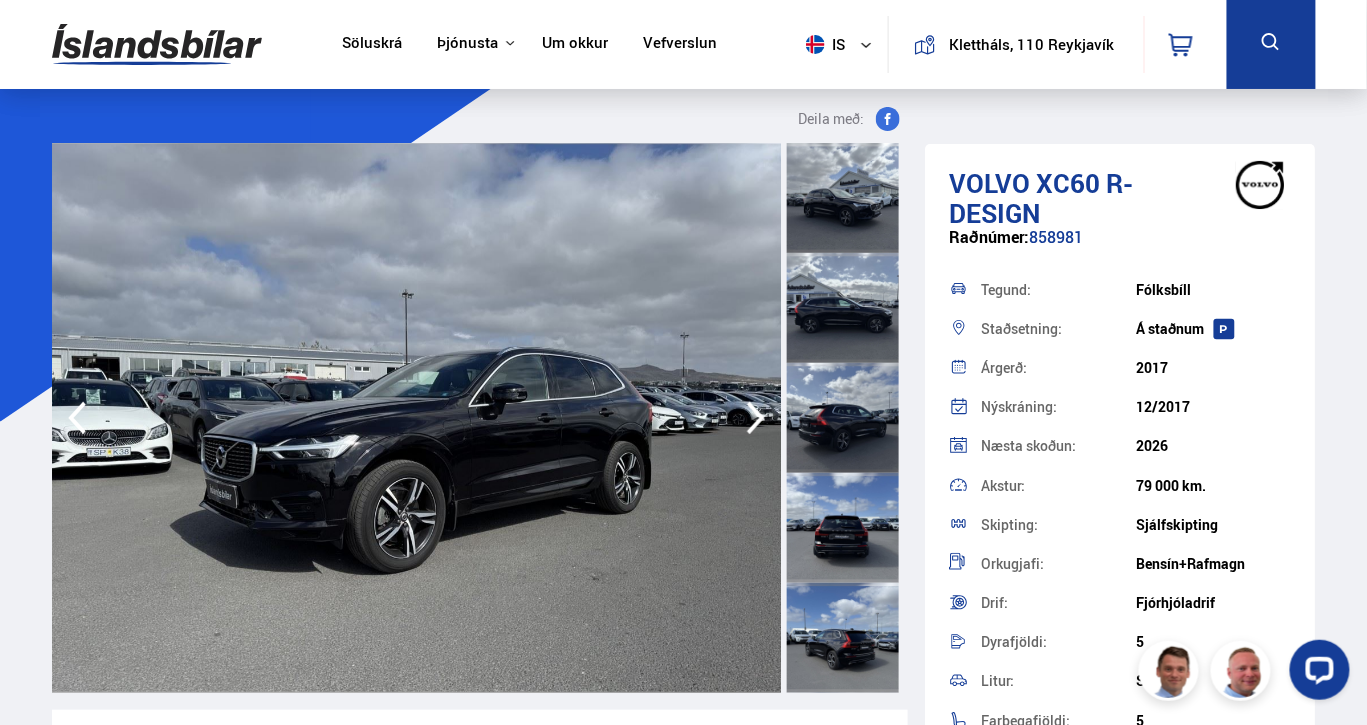 click 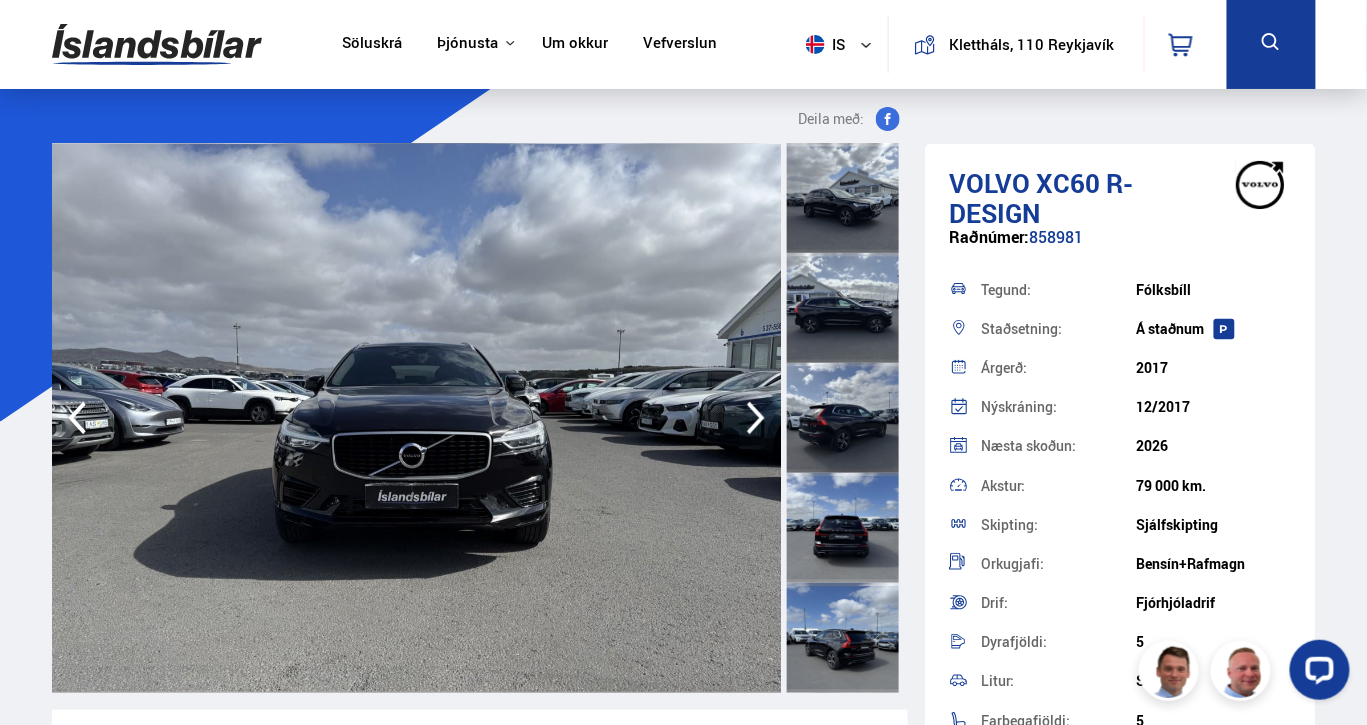 click 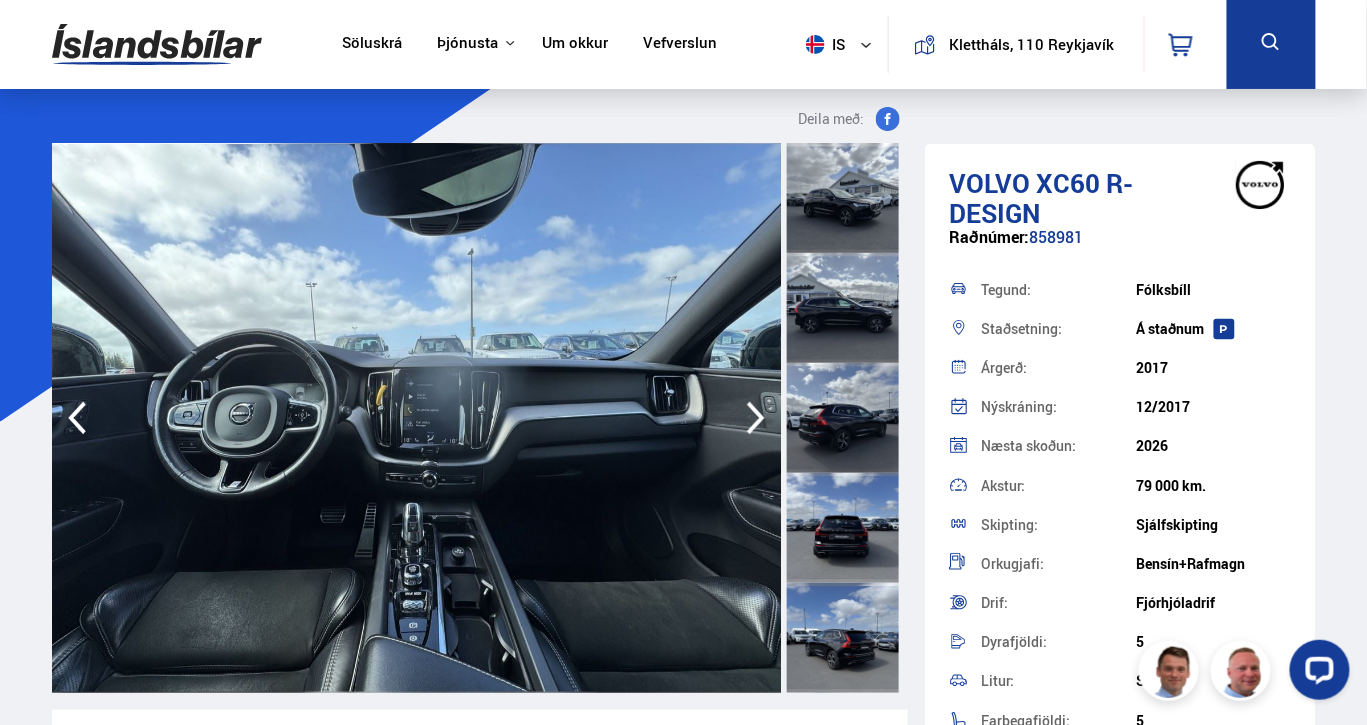 click 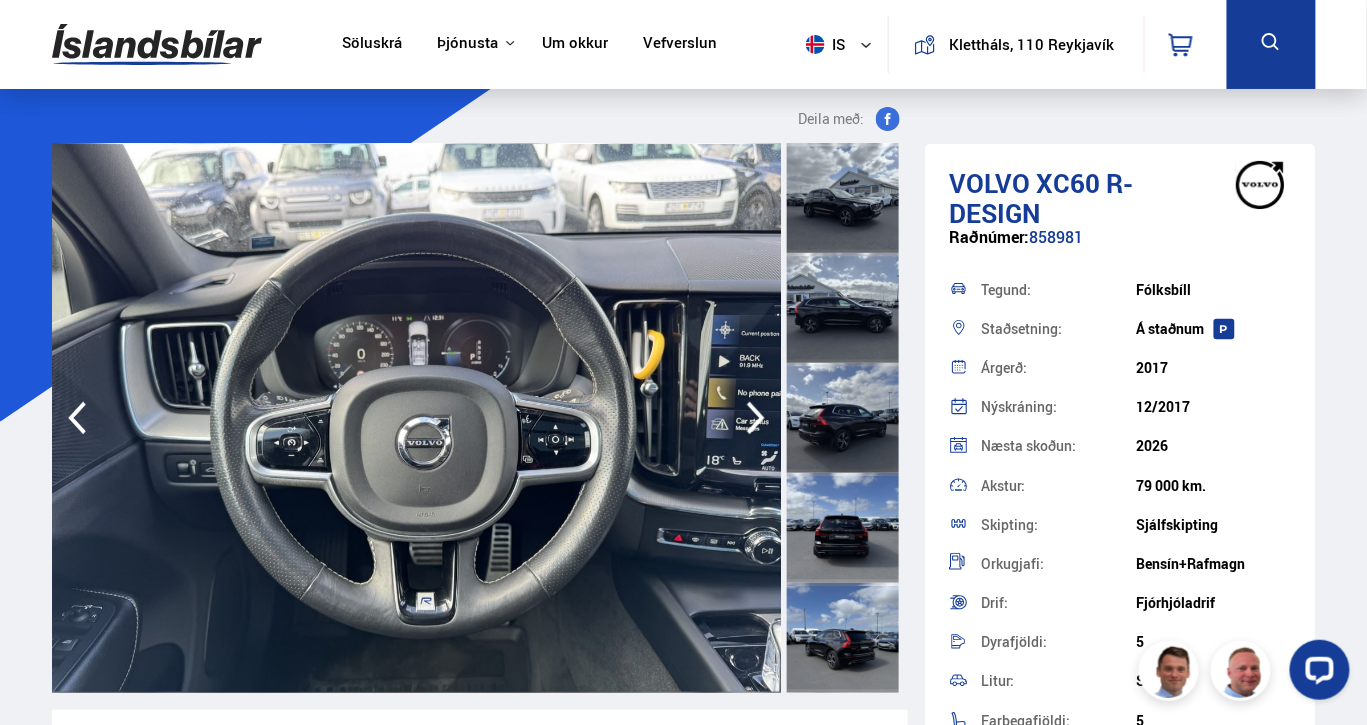 click 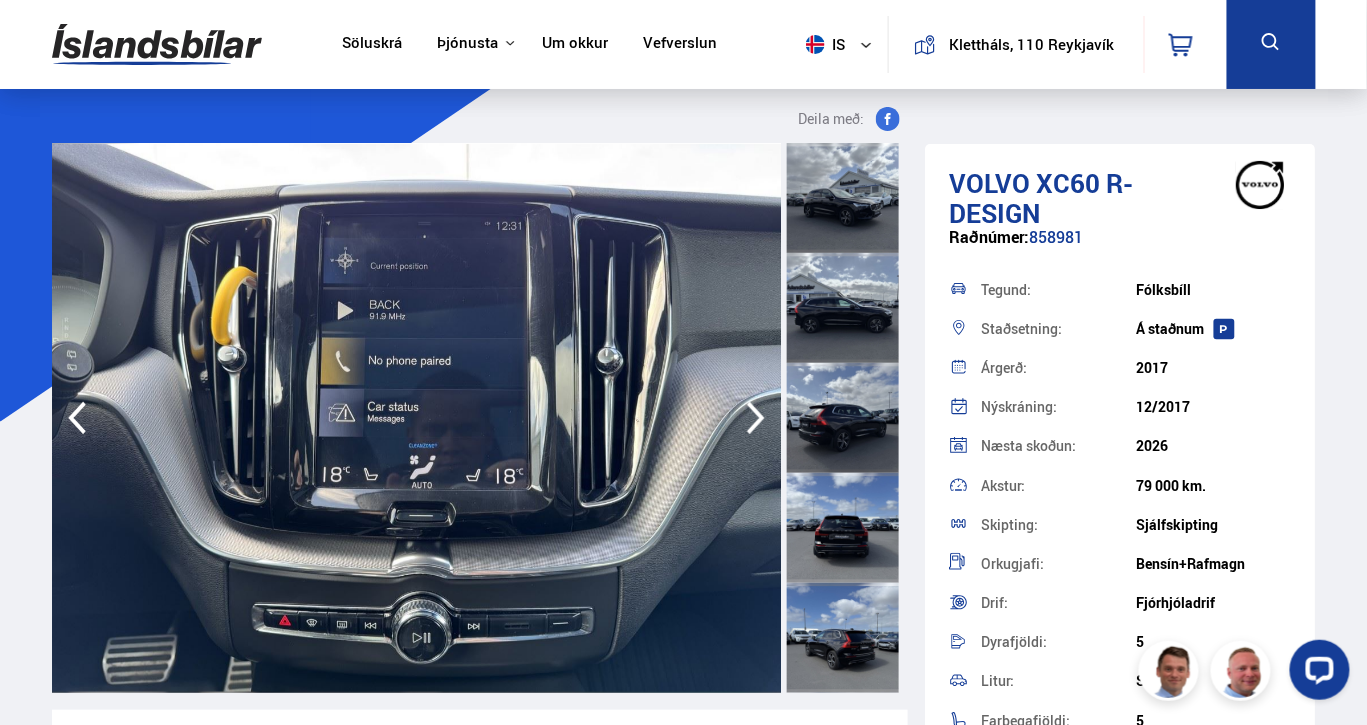 click 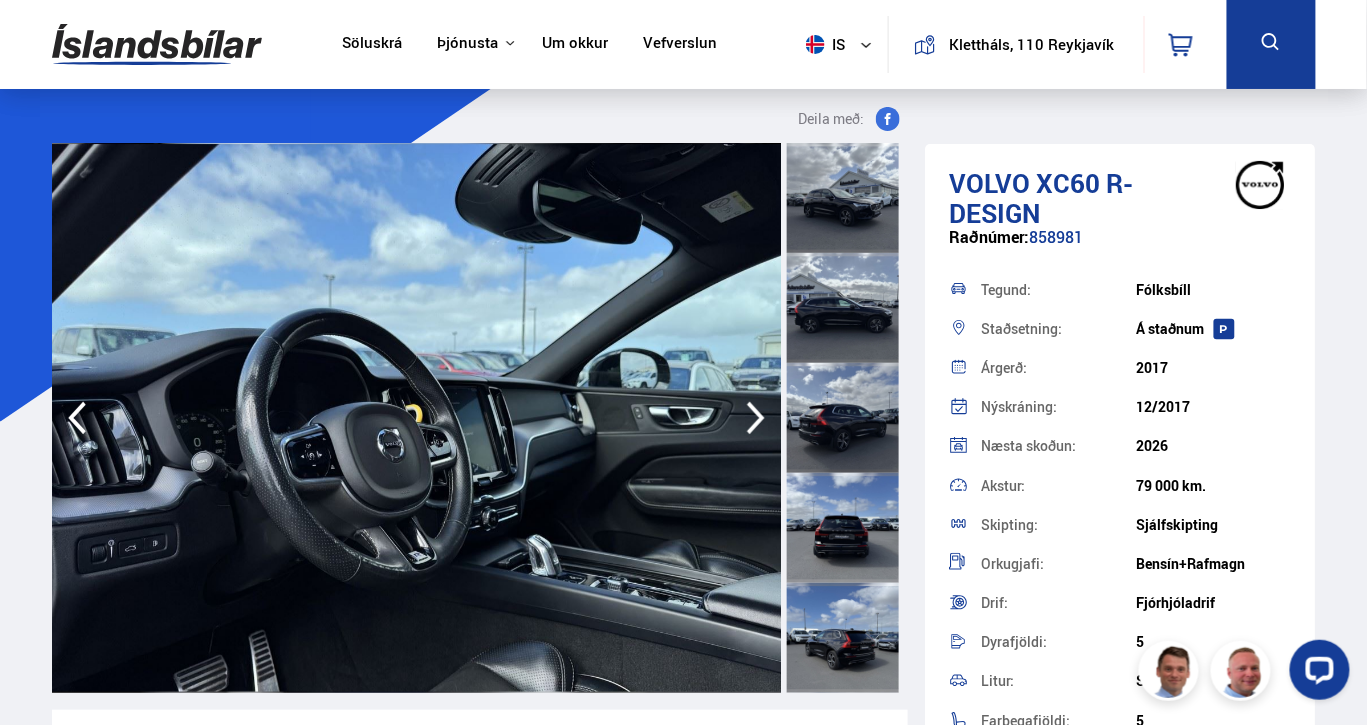 click 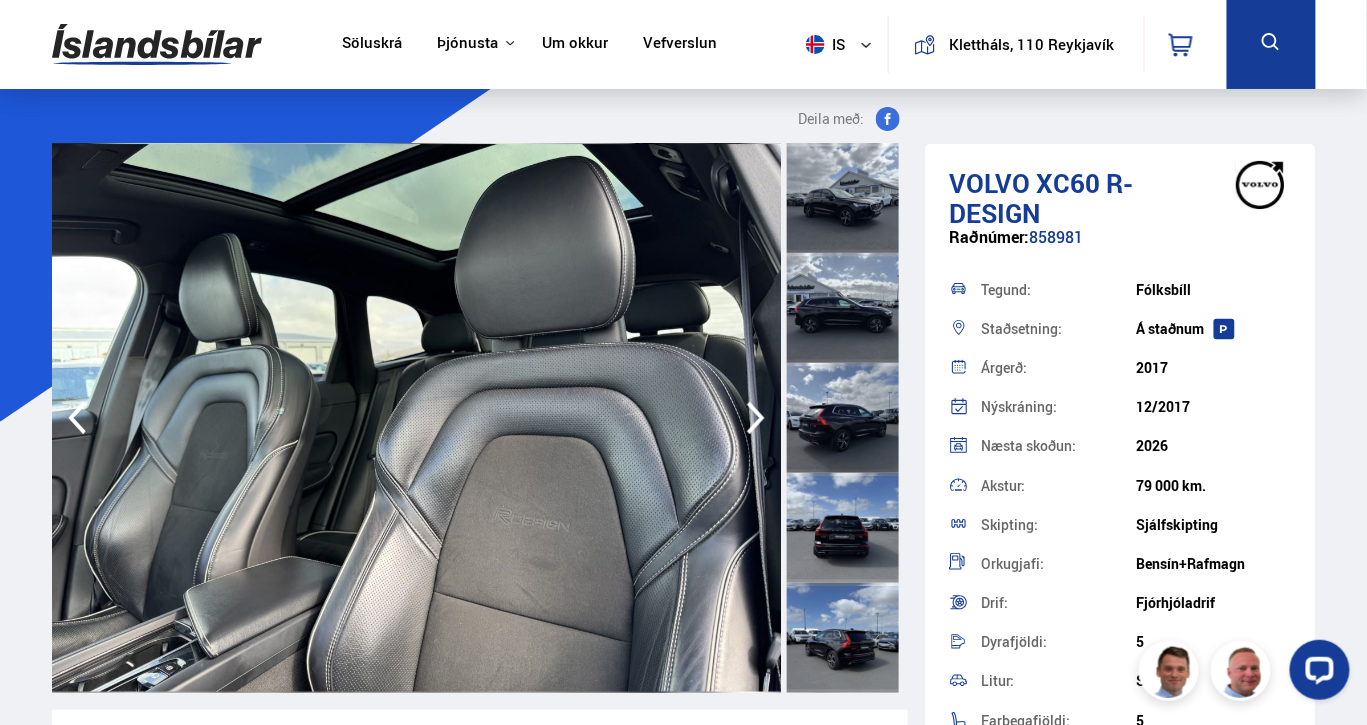 click 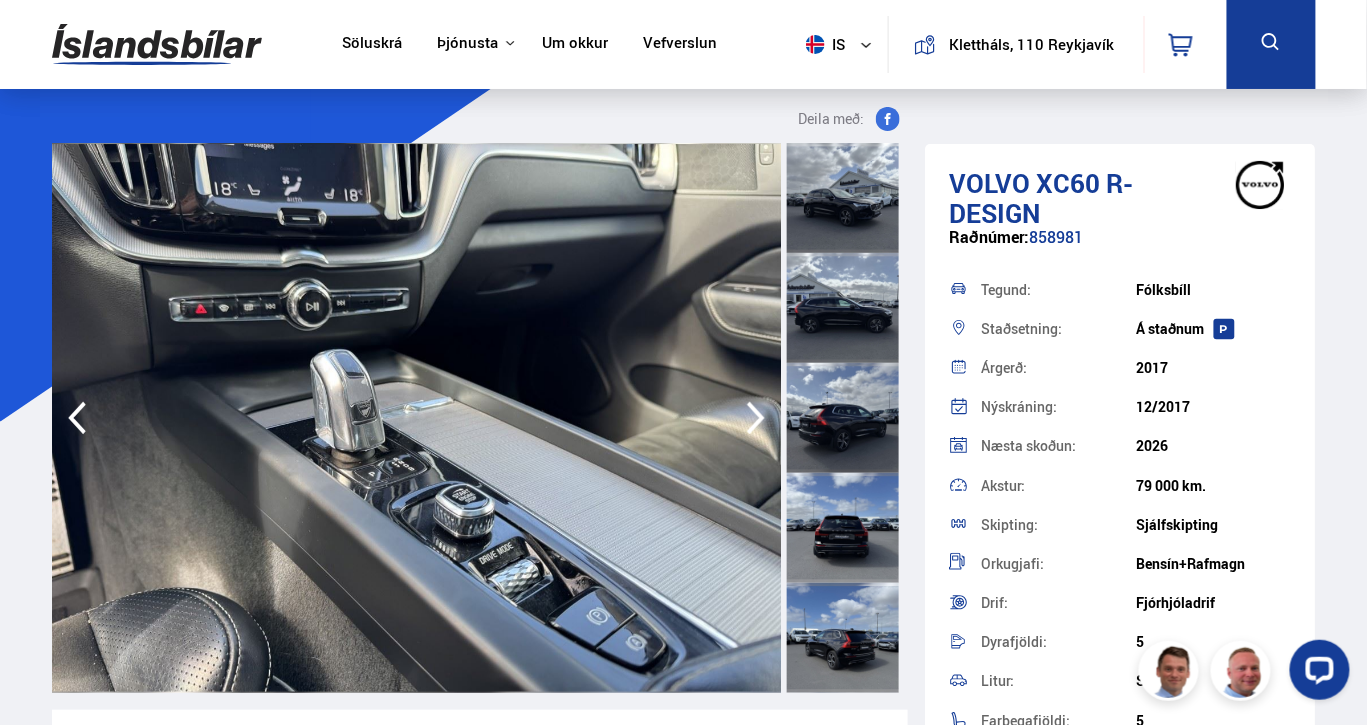 click 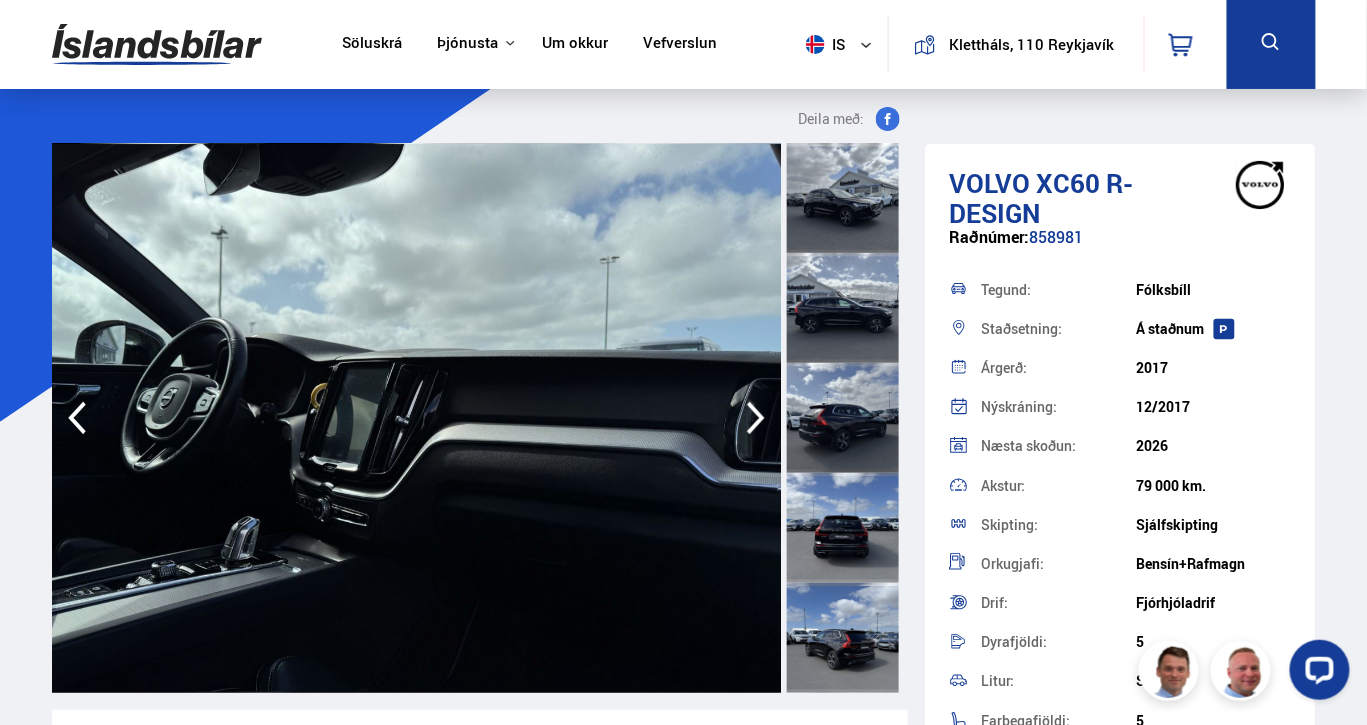 click 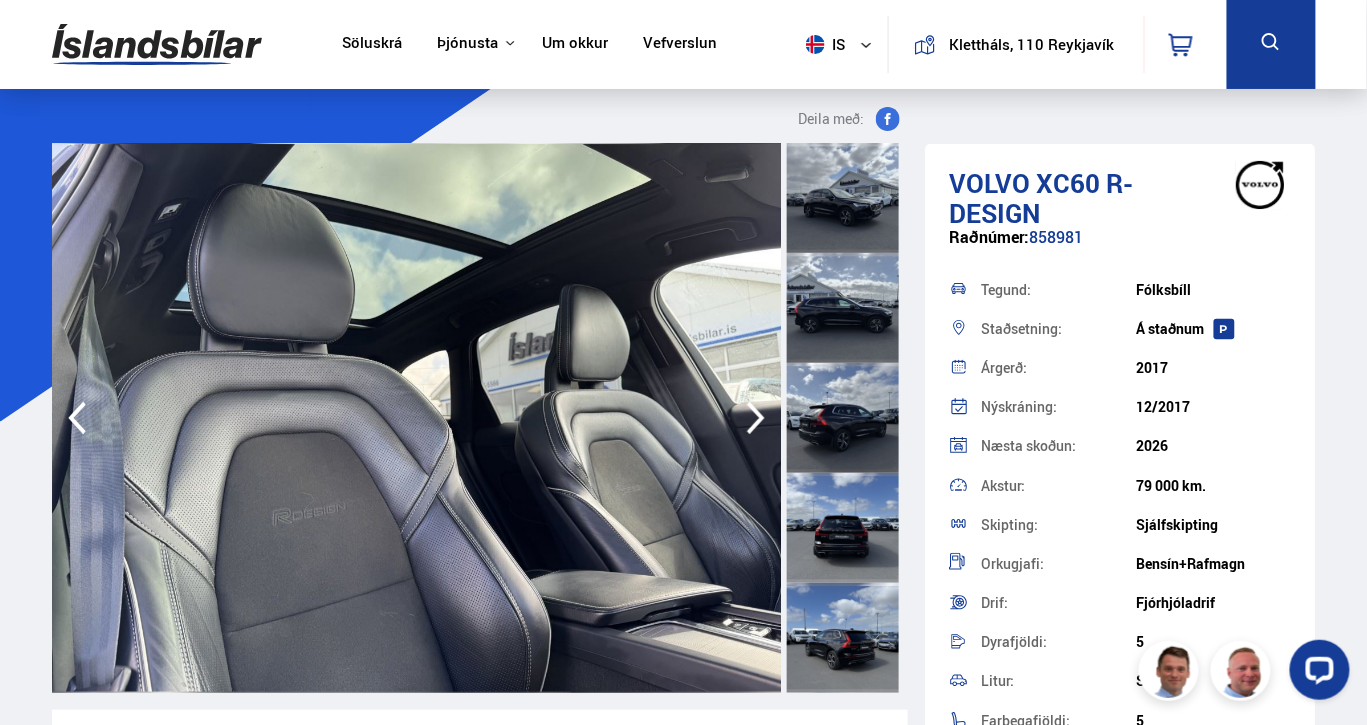 click 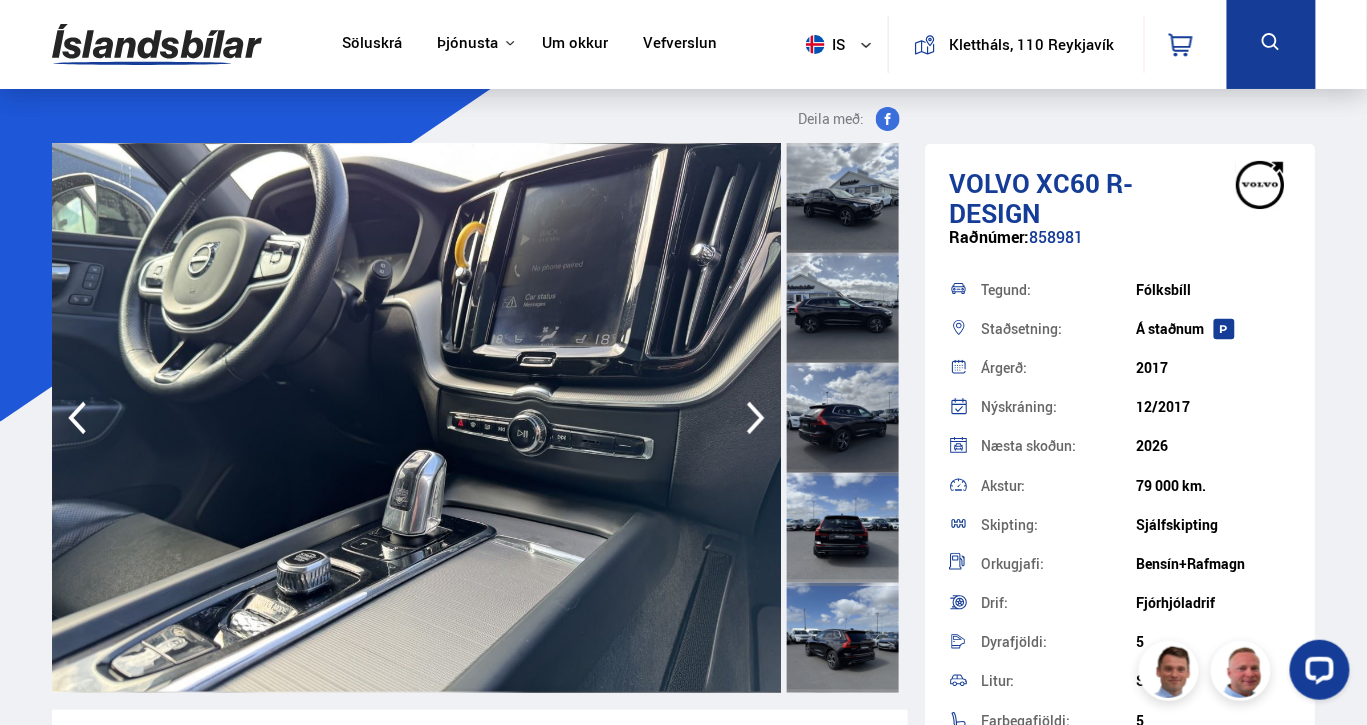 click 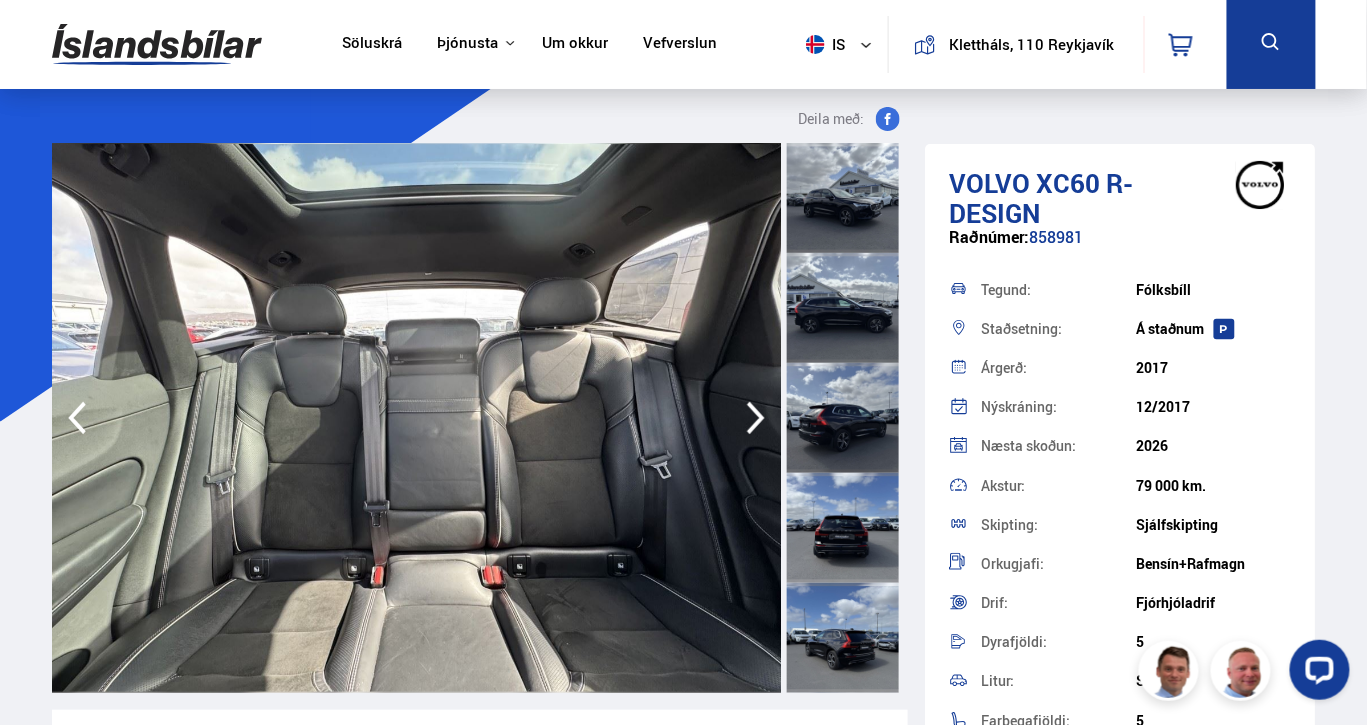 click 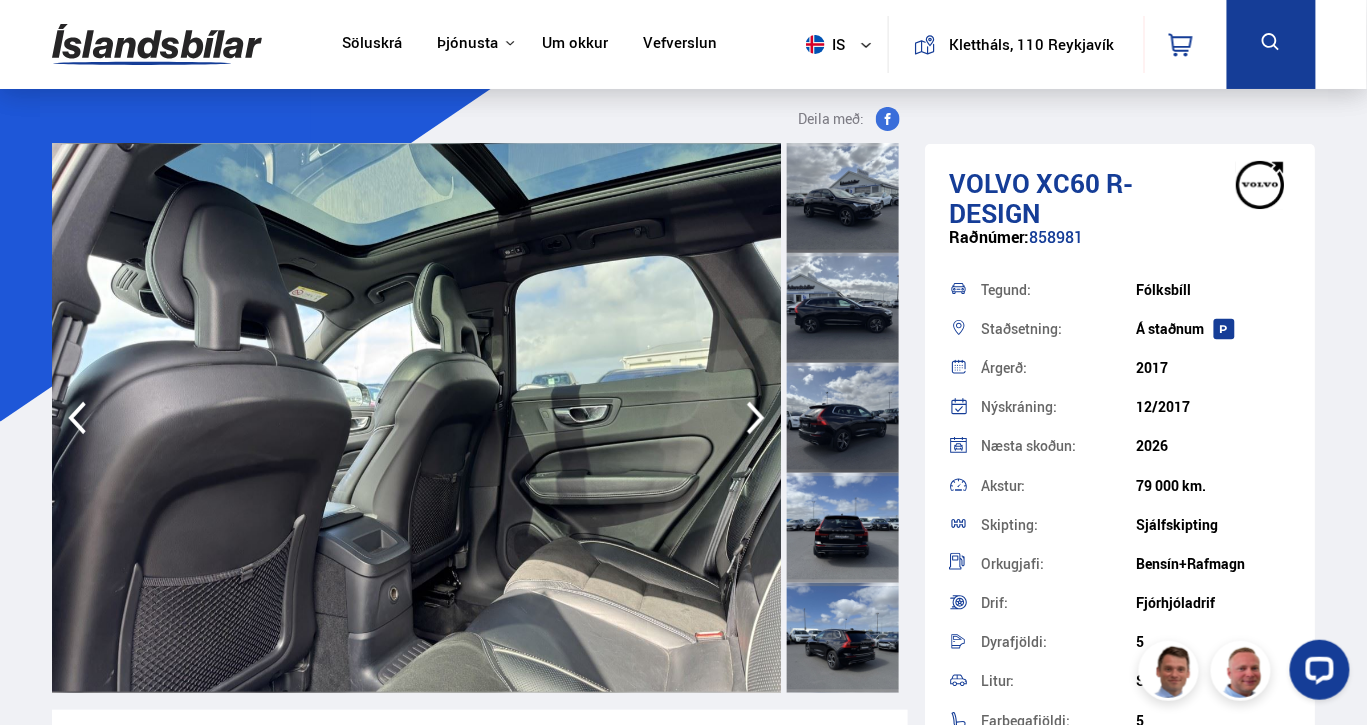 click 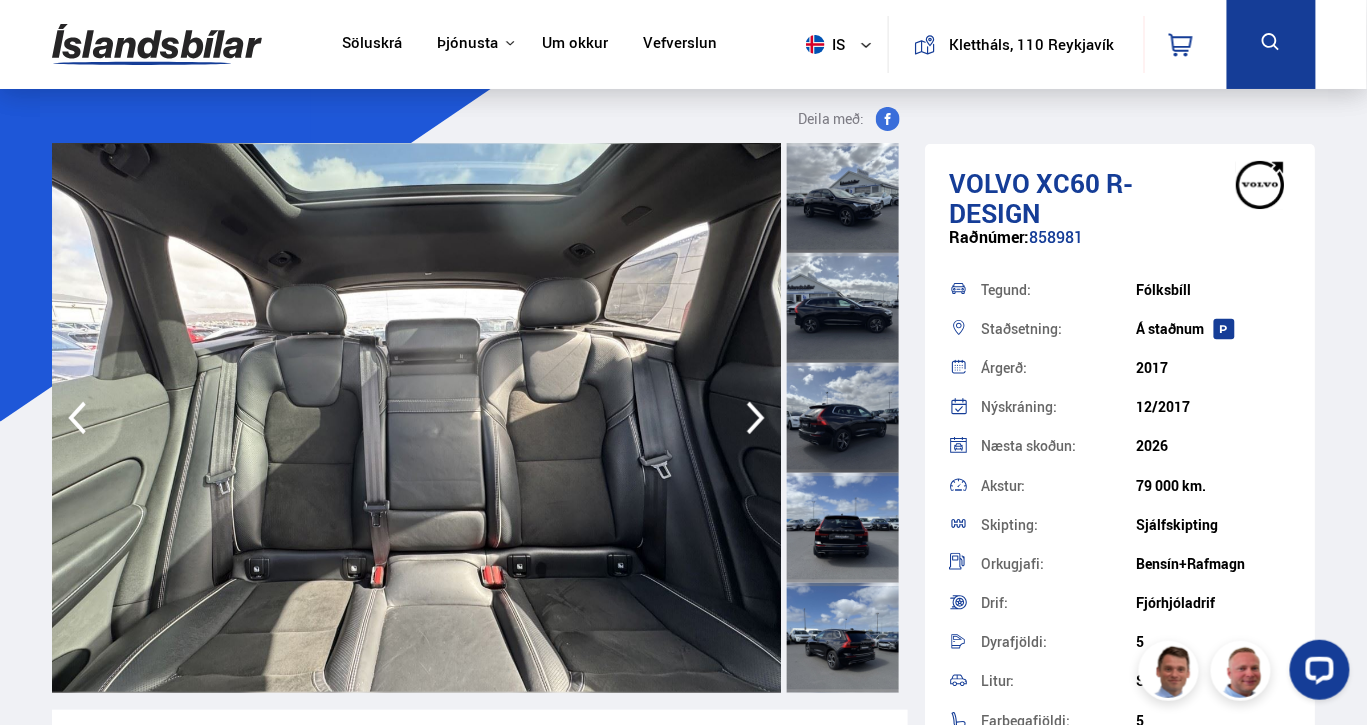 click 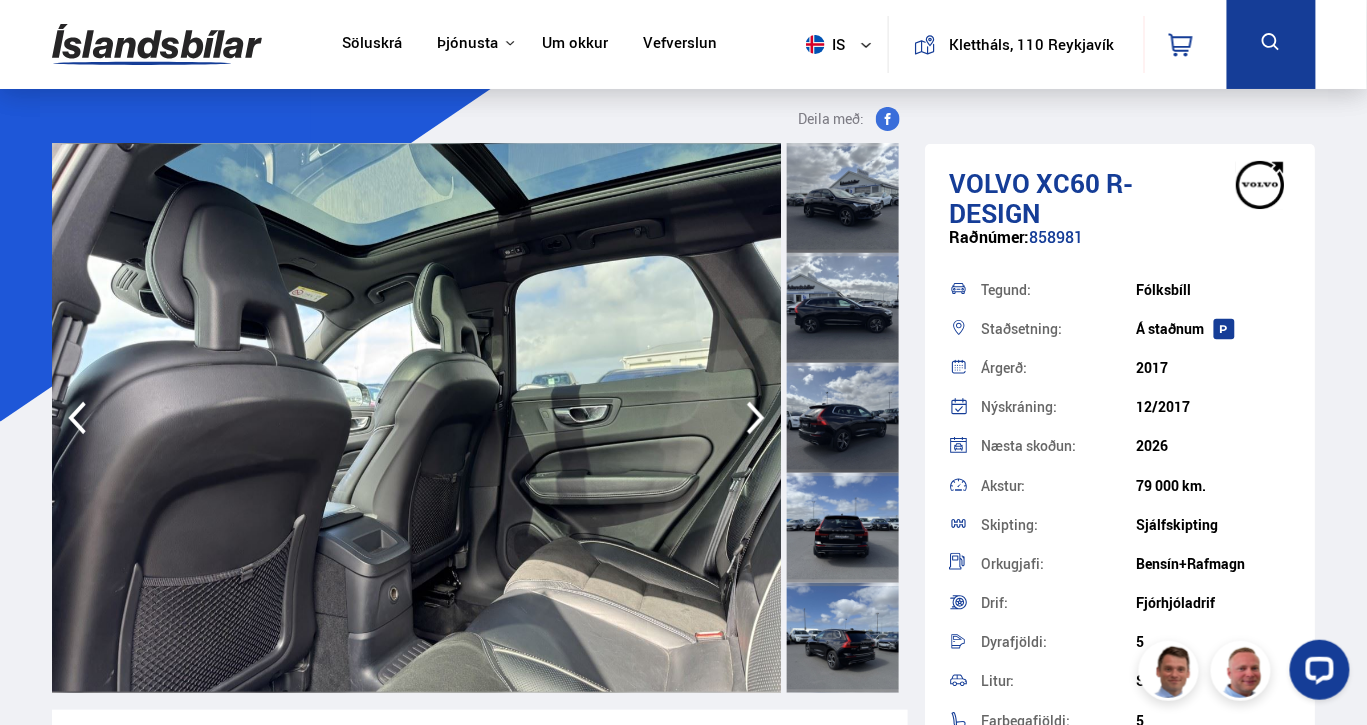 click 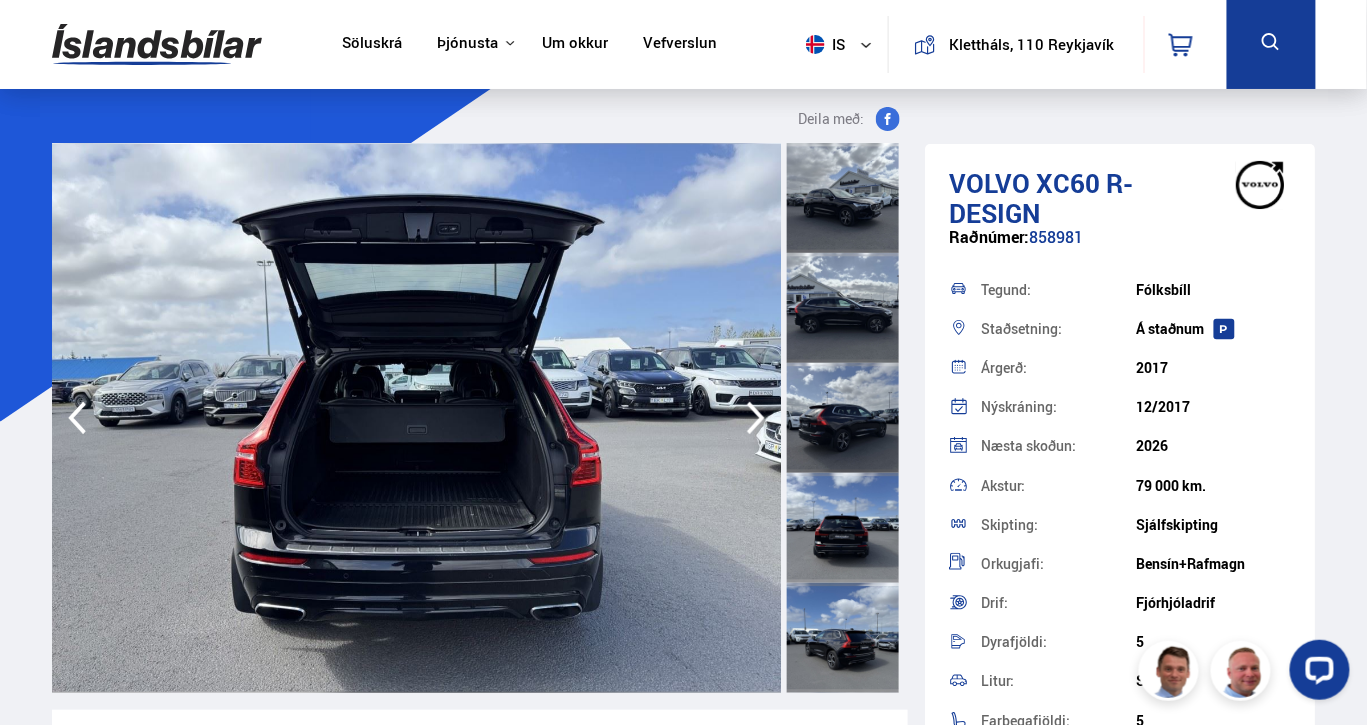 click 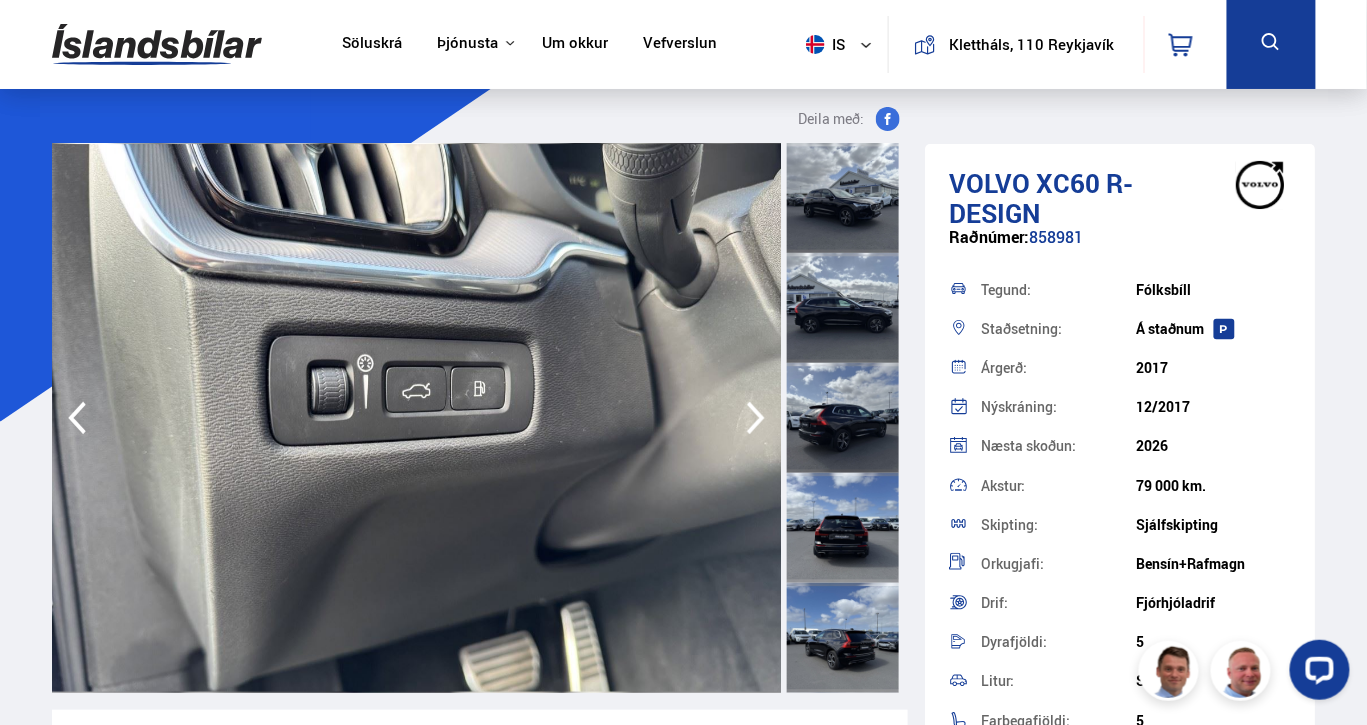 click 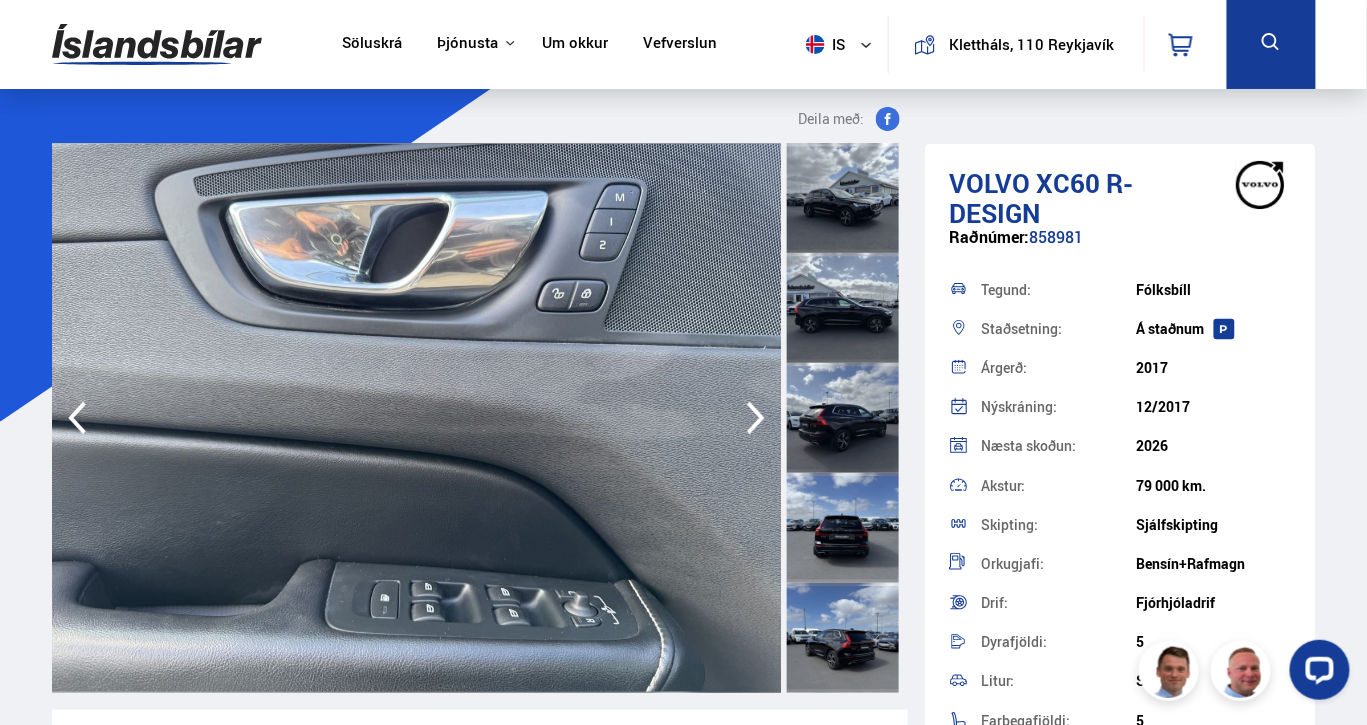 click 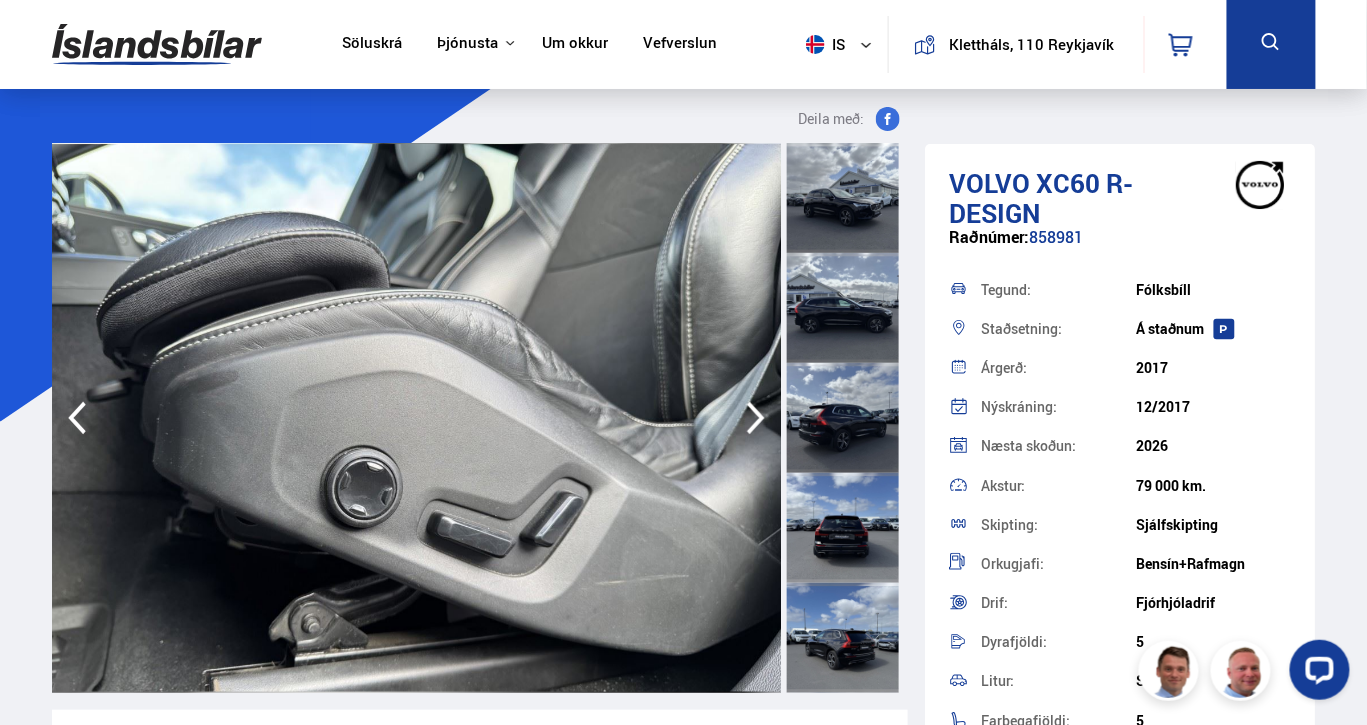 click 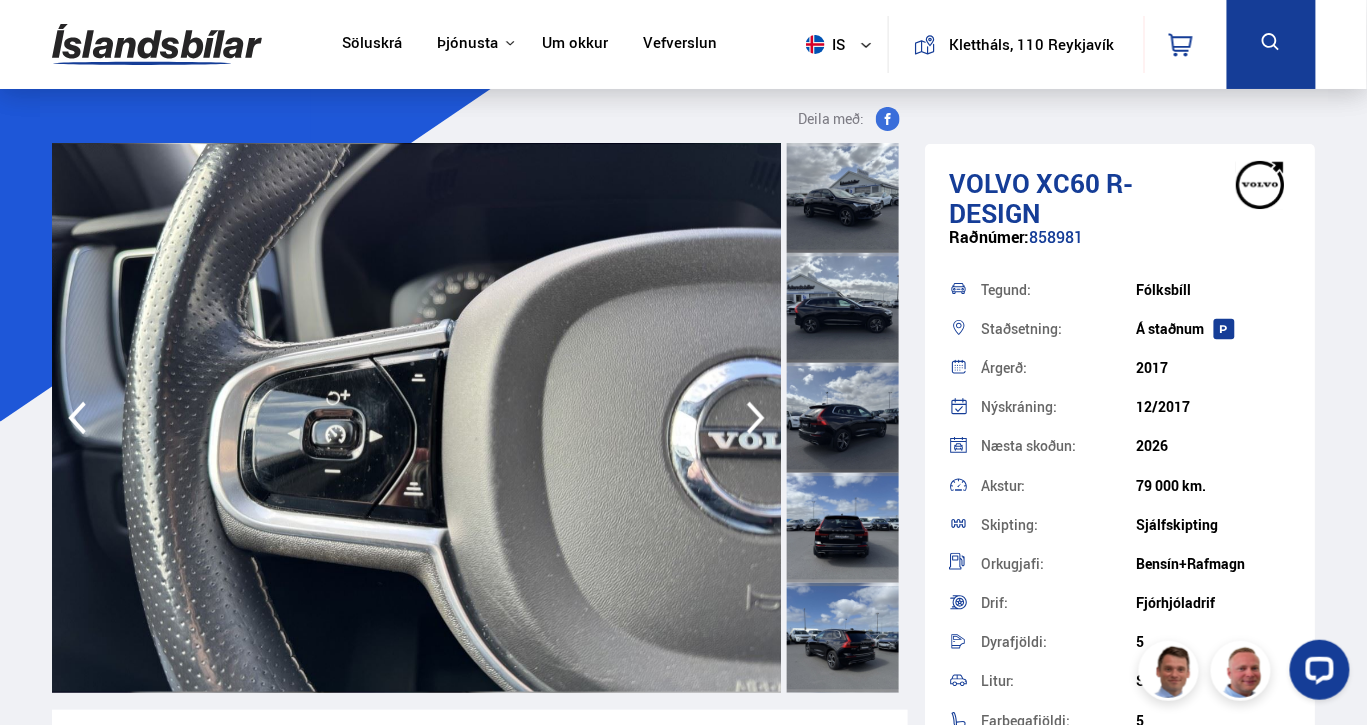 click 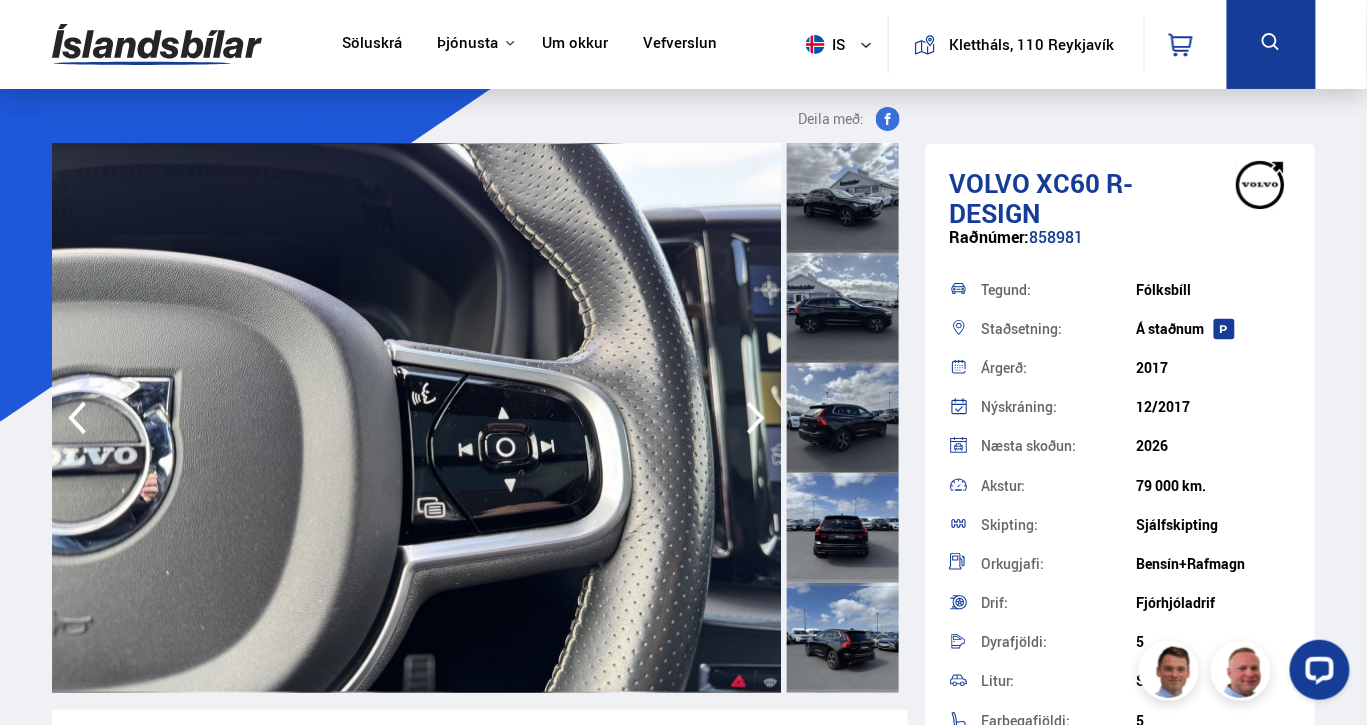 click 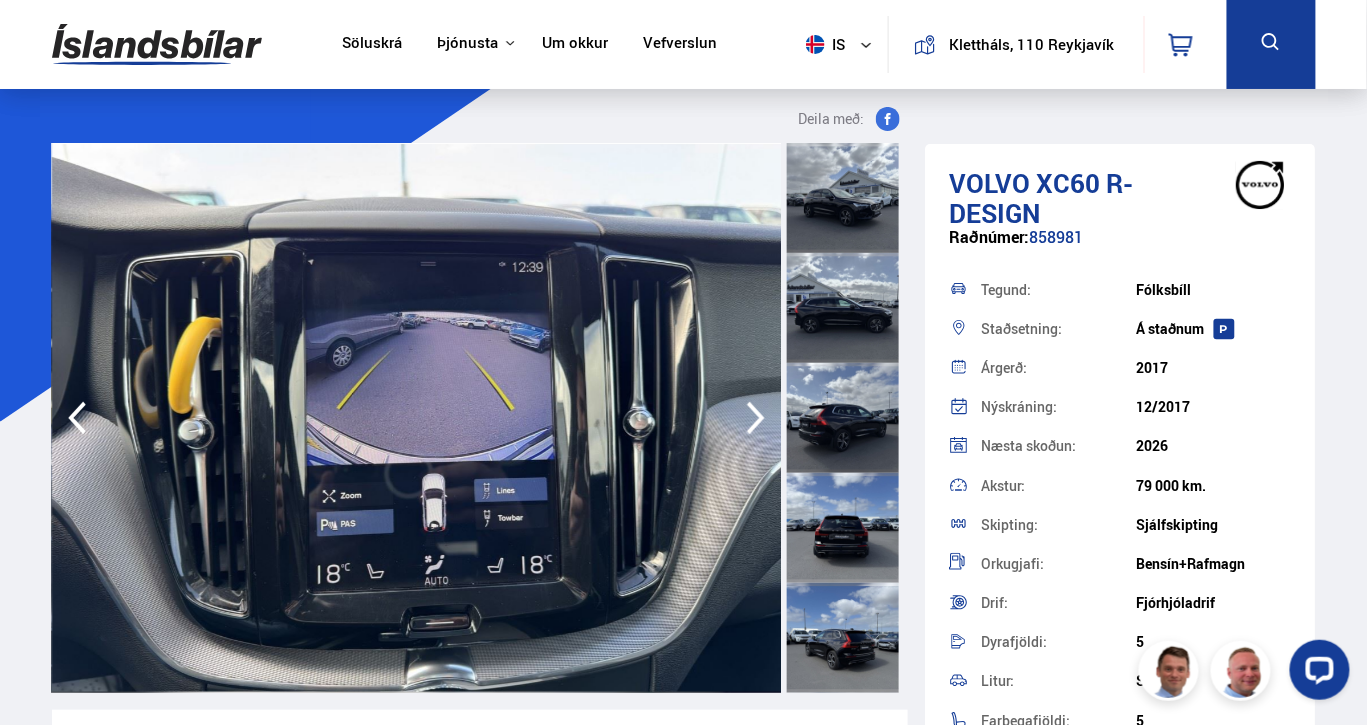 click 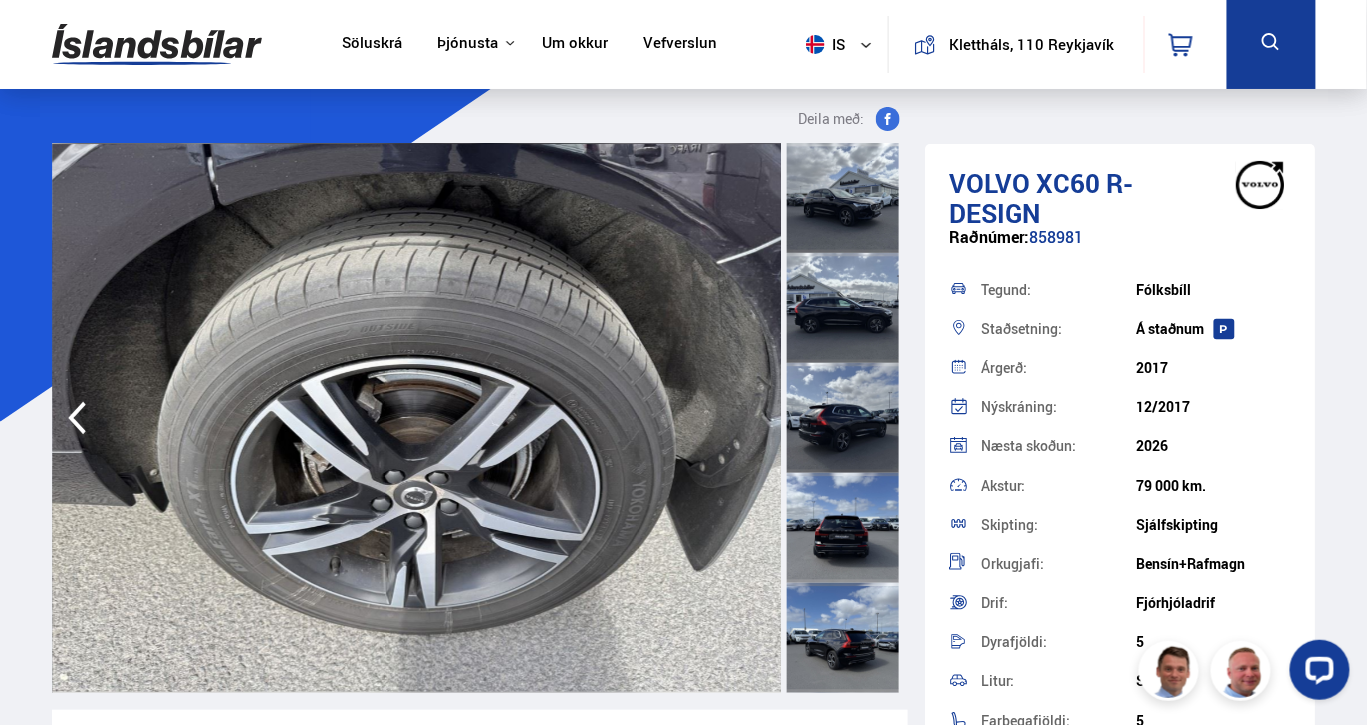 click at bounding box center [417, 418] 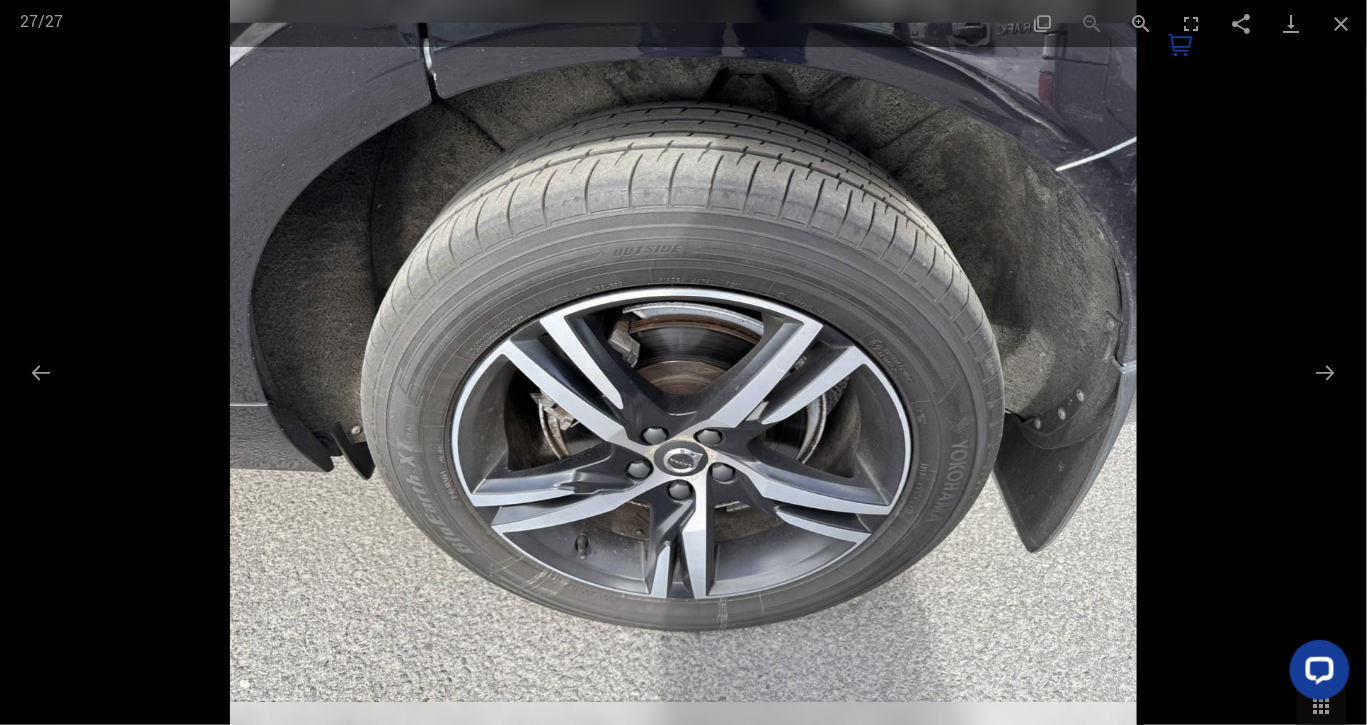 click at bounding box center (683, 362) 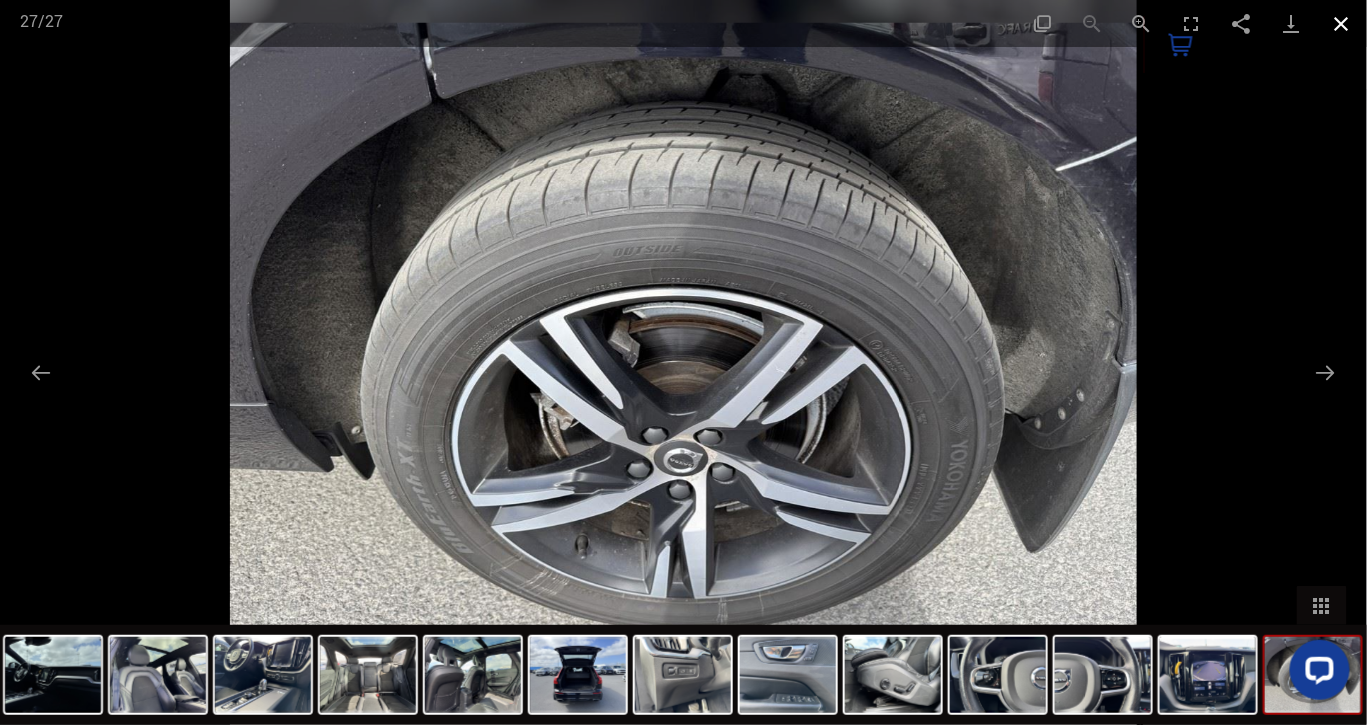 click at bounding box center (1342, 23) 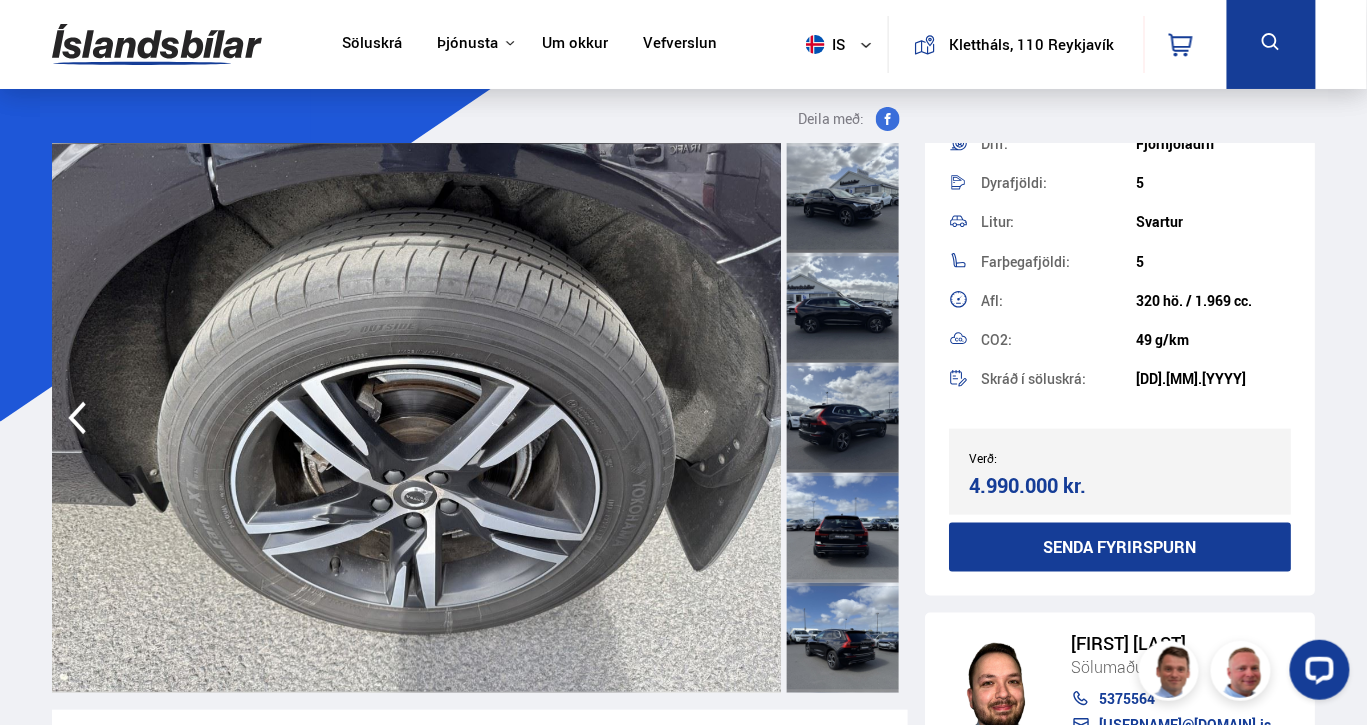 scroll, scrollTop: 461, scrollLeft: 0, axis: vertical 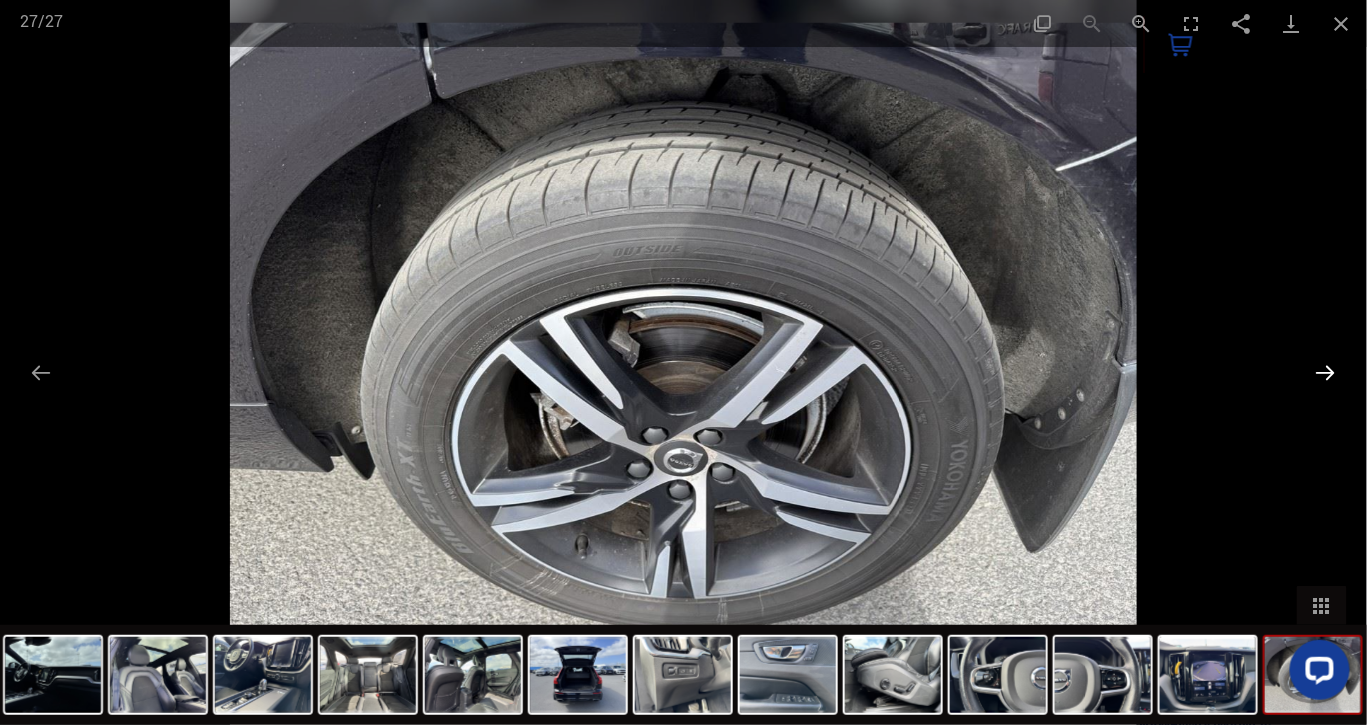 click at bounding box center [1326, 372] 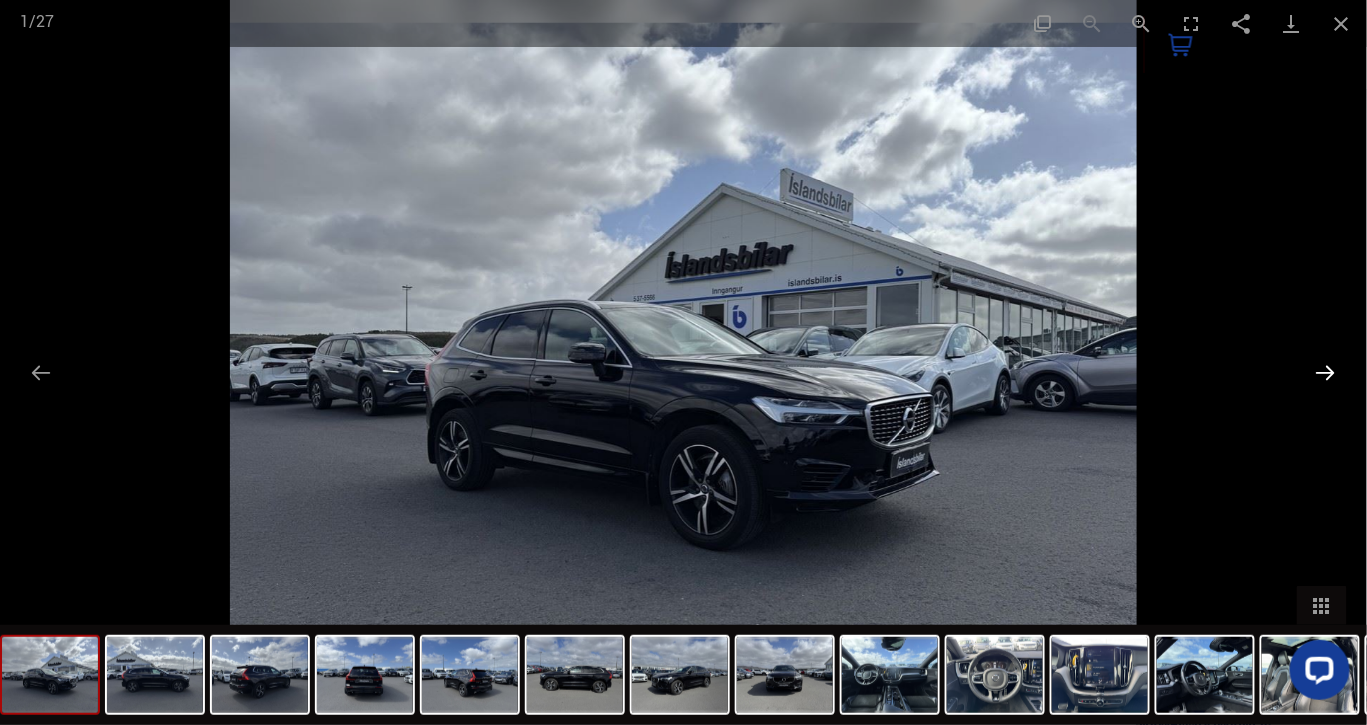 click at bounding box center (1326, 372) 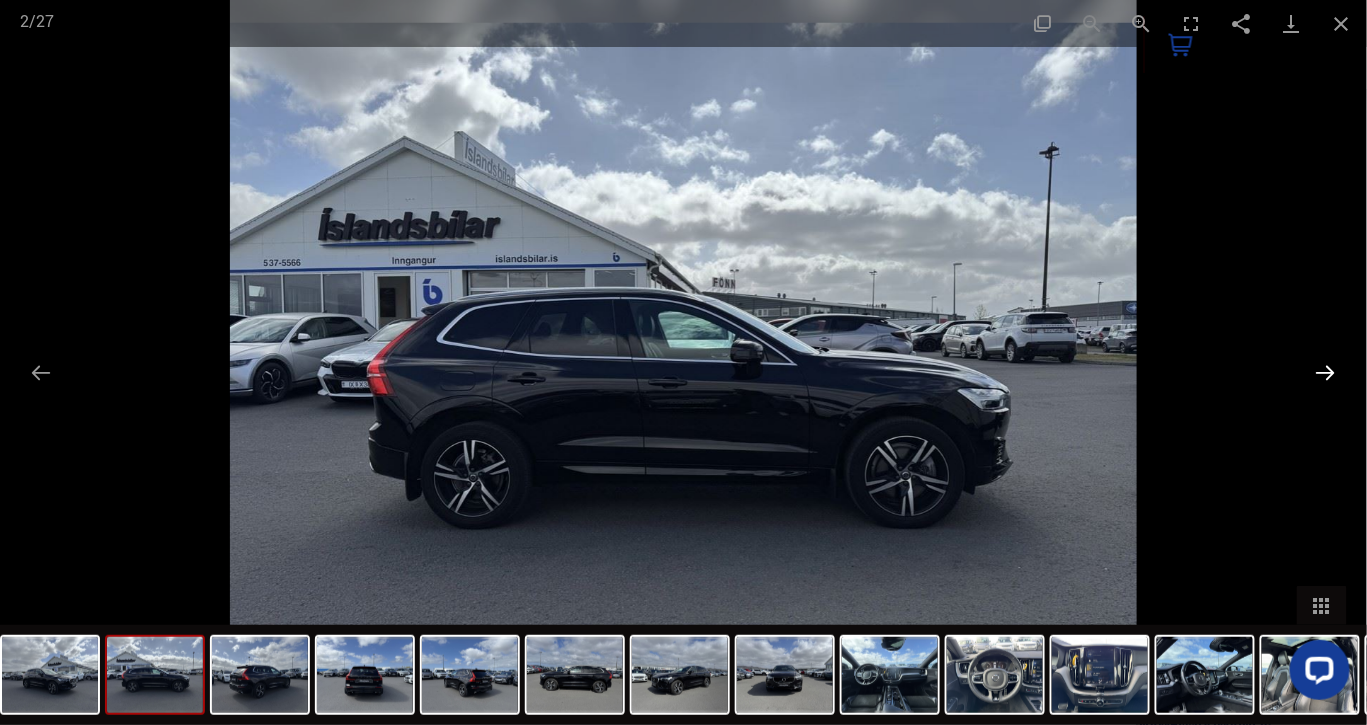 click at bounding box center [1326, 372] 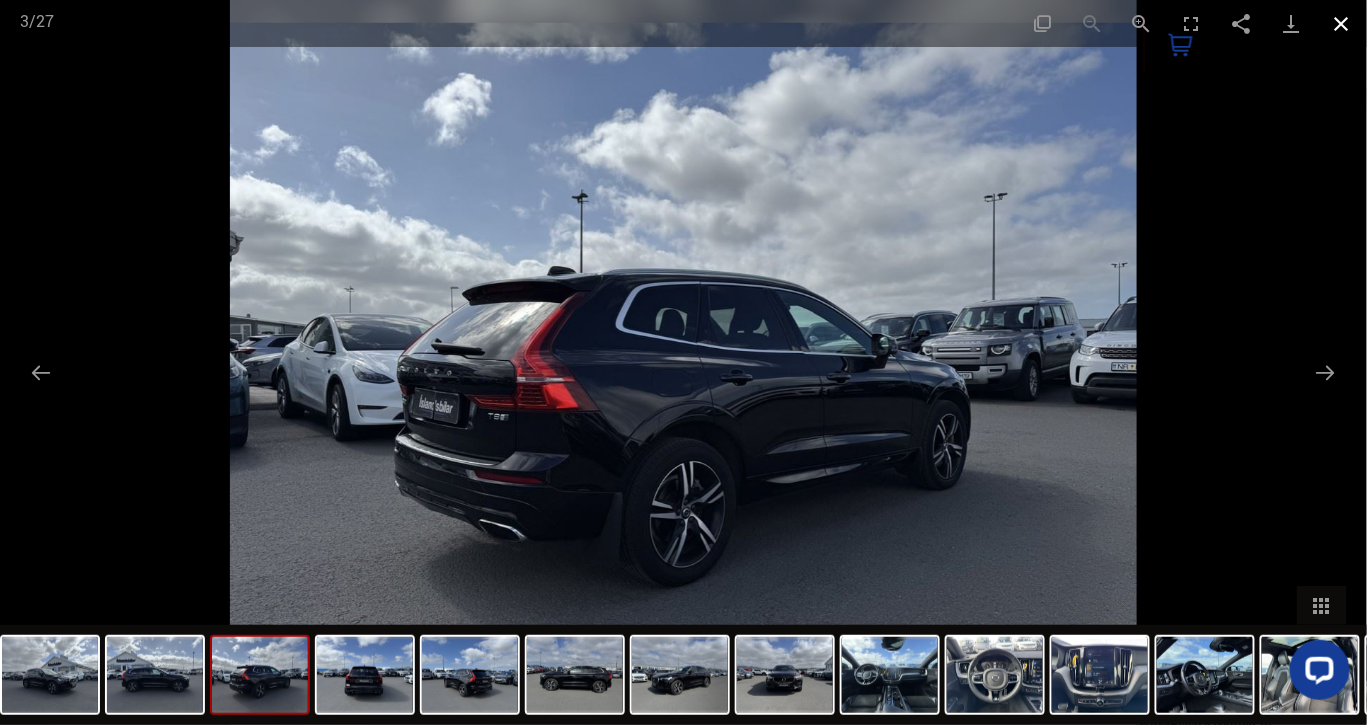 click at bounding box center (1342, 23) 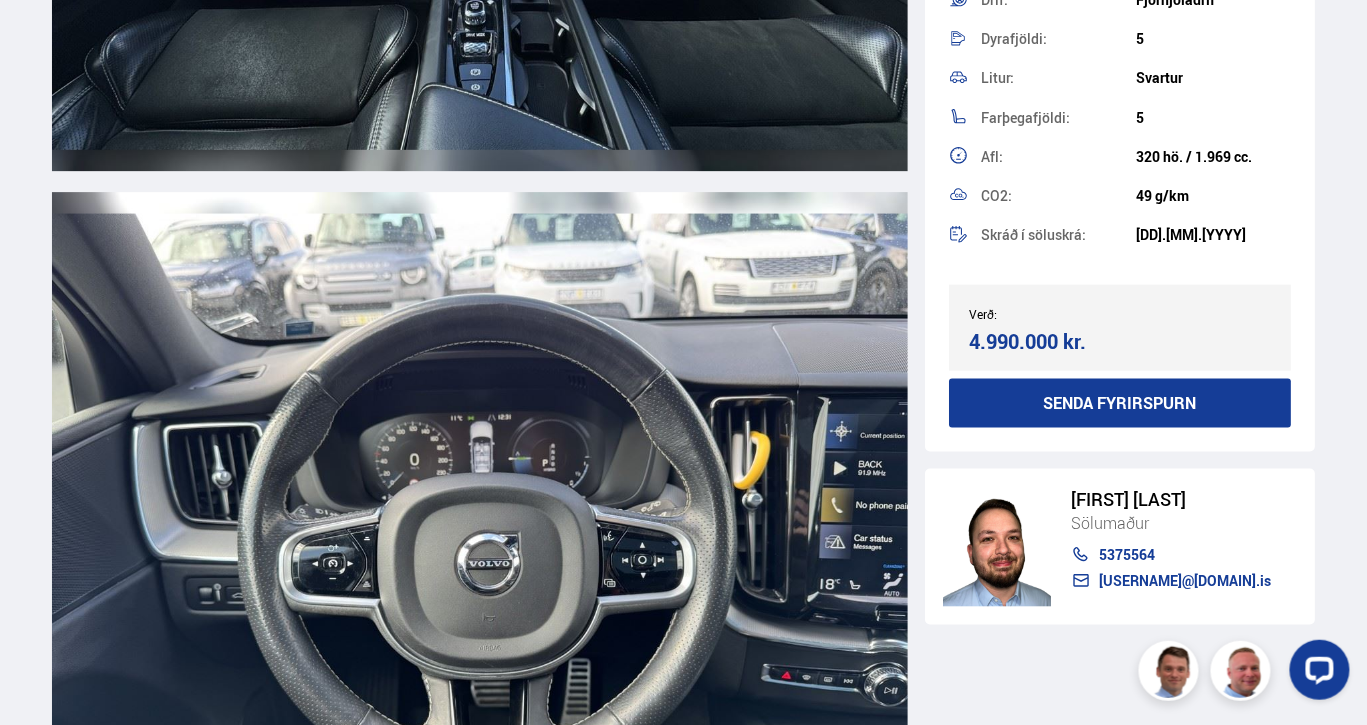 scroll, scrollTop: 8400, scrollLeft: 0, axis: vertical 